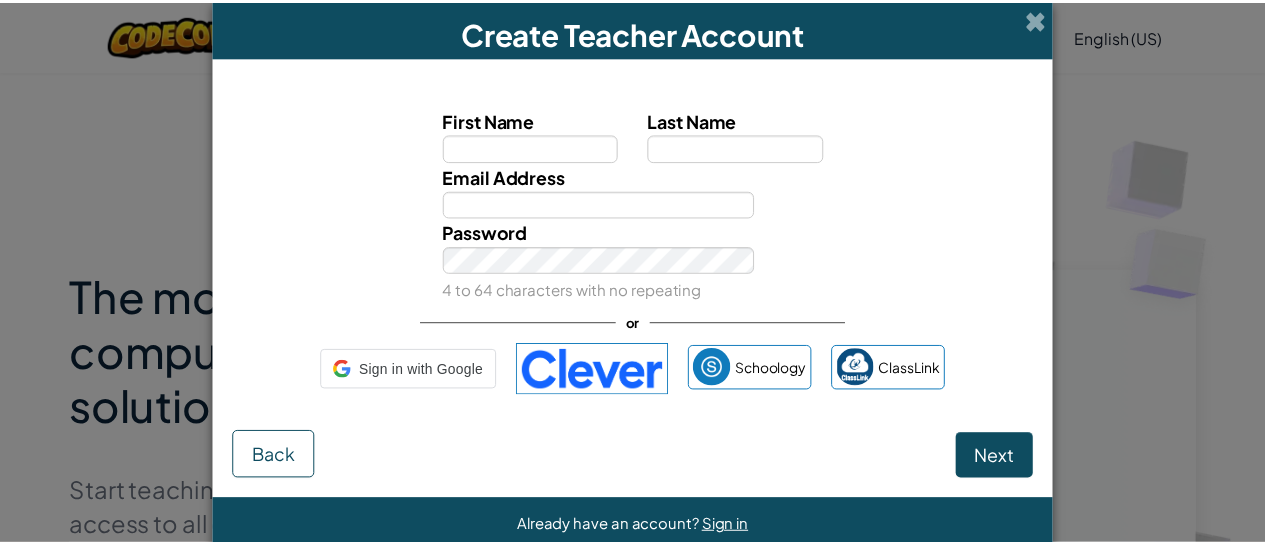 scroll, scrollTop: 0, scrollLeft: 0, axis: both 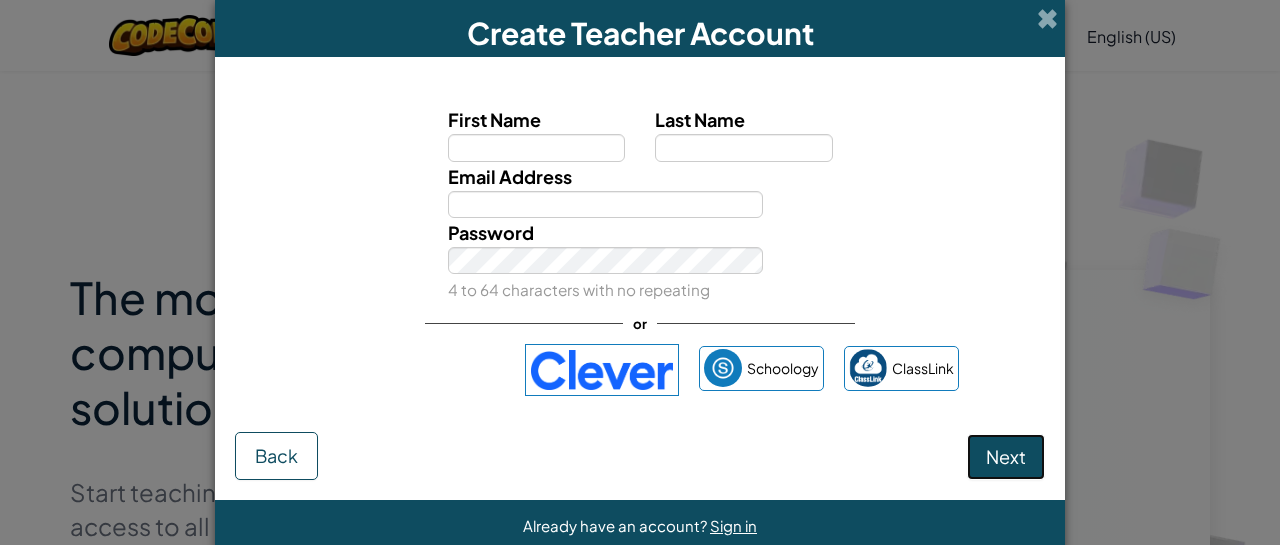 click on "Next" at bounding box center (1006, 456) 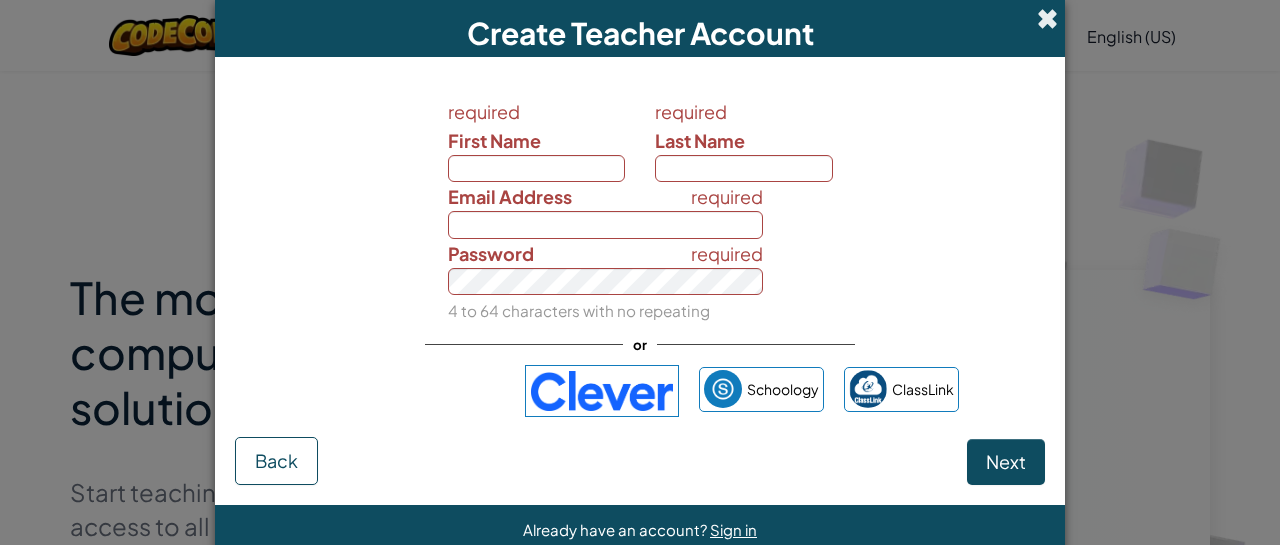 click at bounding box center (1047, 18) 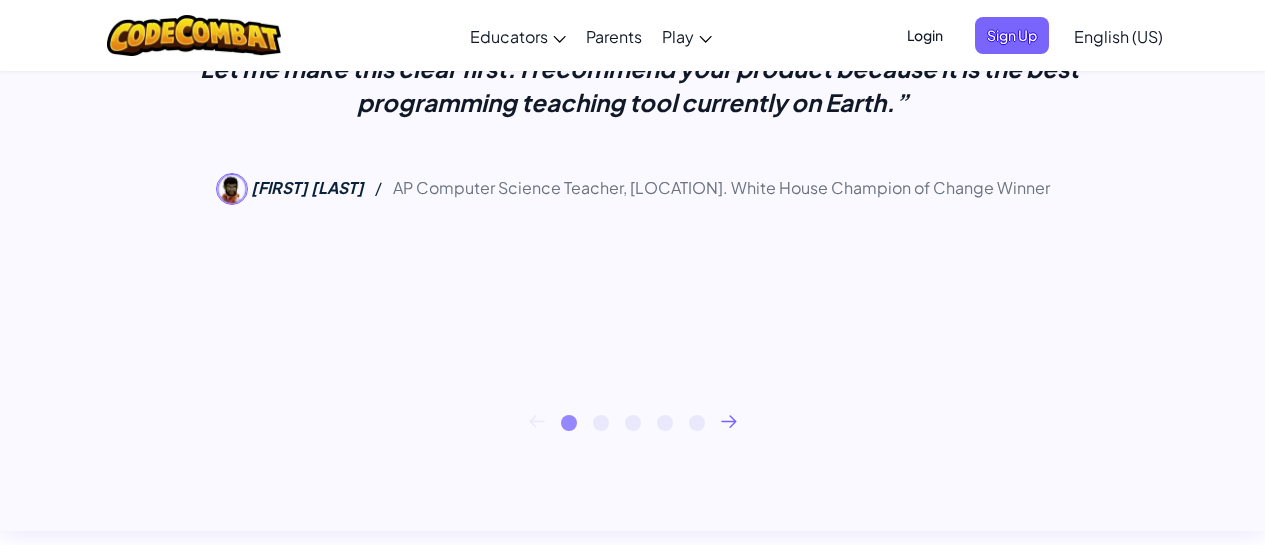 scroll, scrollTop: 0, scrollLeft: 0, axis: both 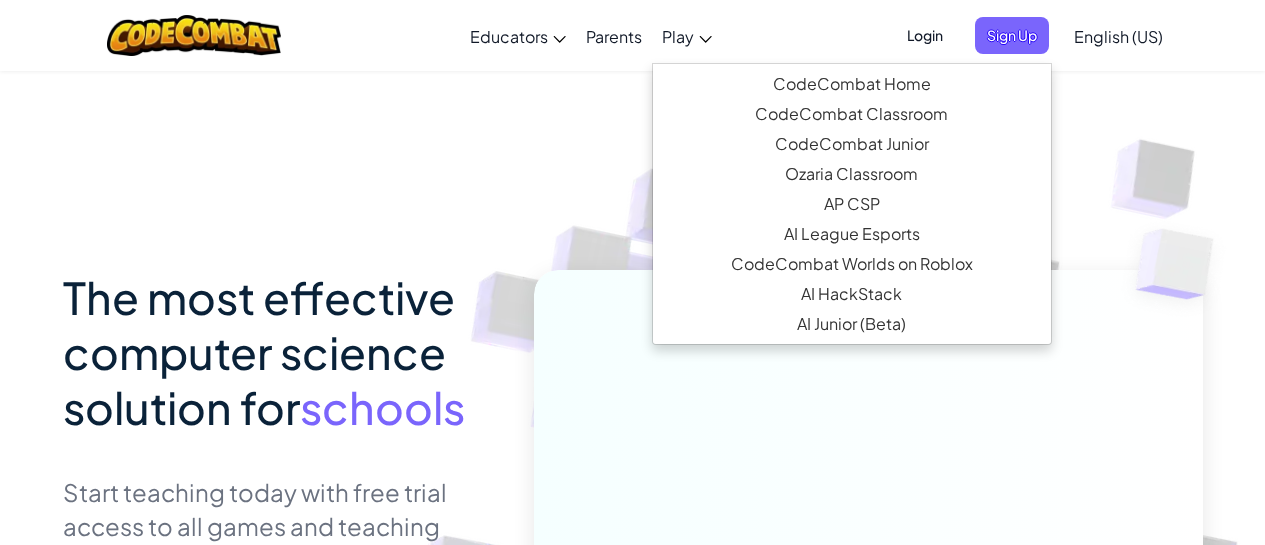 drag, startPoint x: 827, startPoint y: 55, endPoint x: 692, endPoint y: 54, distance: 135.00371 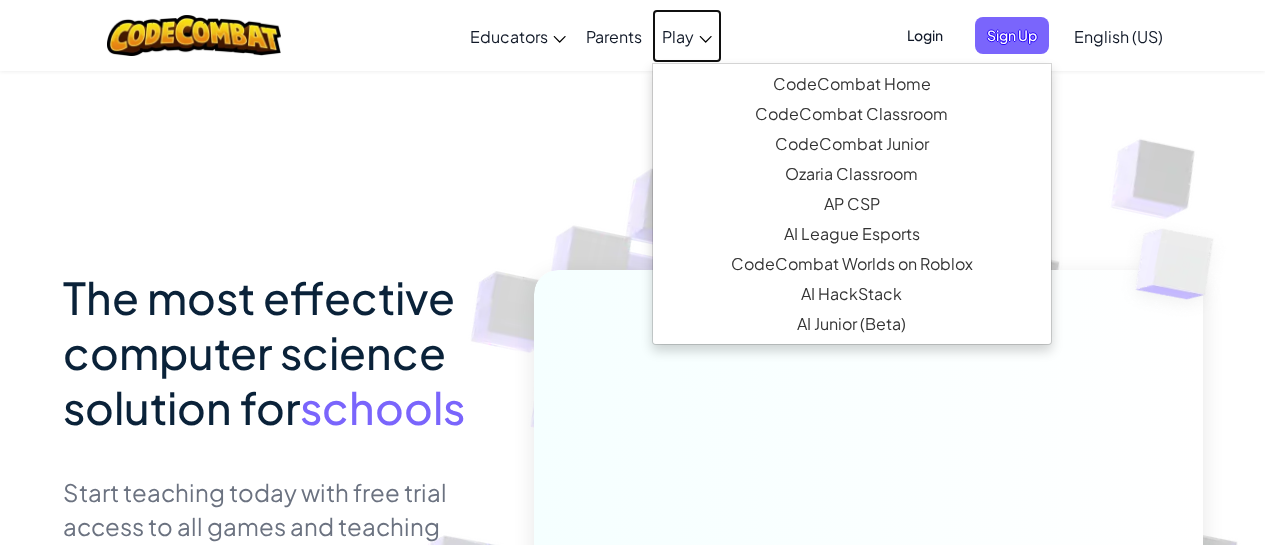 drag, startPoint x: 694, startPoint y: 53, endPoint x: 692, endPoint y: 24, distance: 29.068884 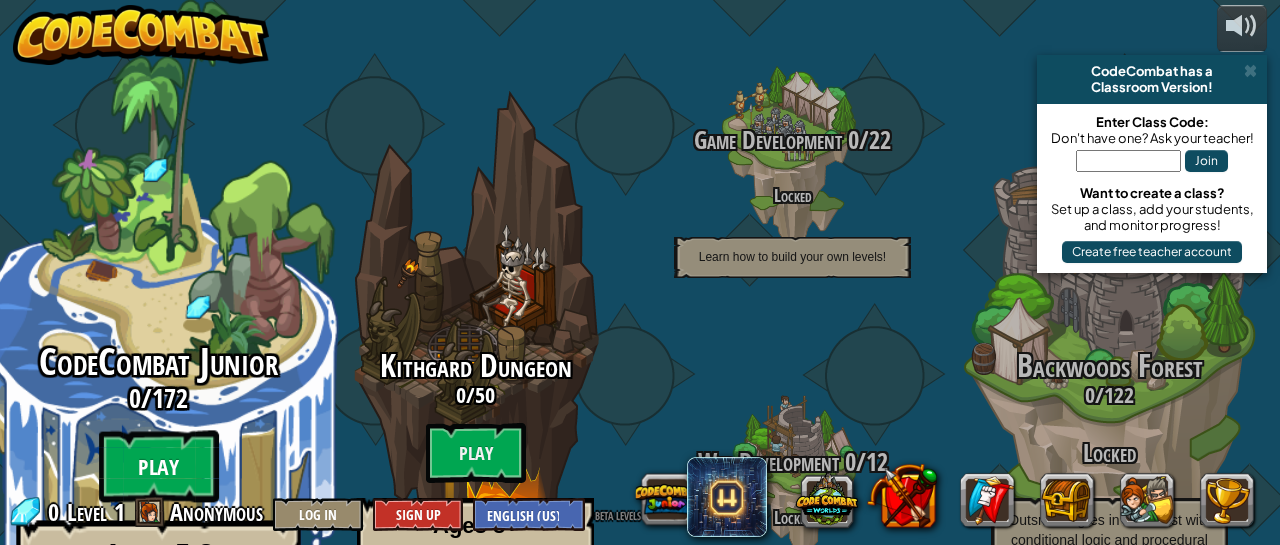 click on "Play" at bounding box center (159, 467) 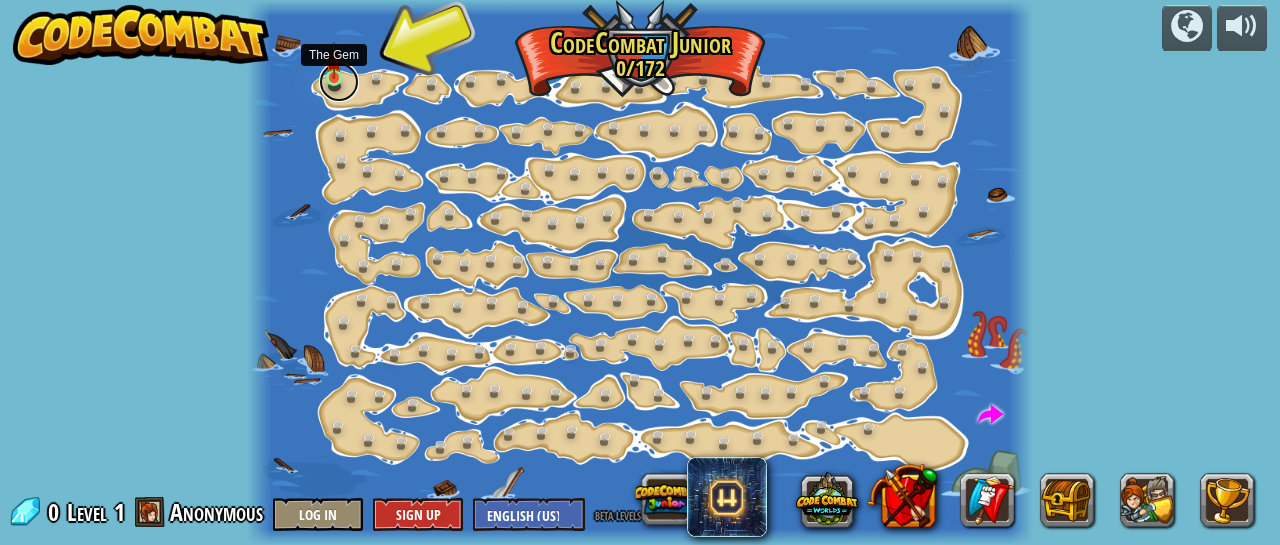 click at bounding box center (339, 82) 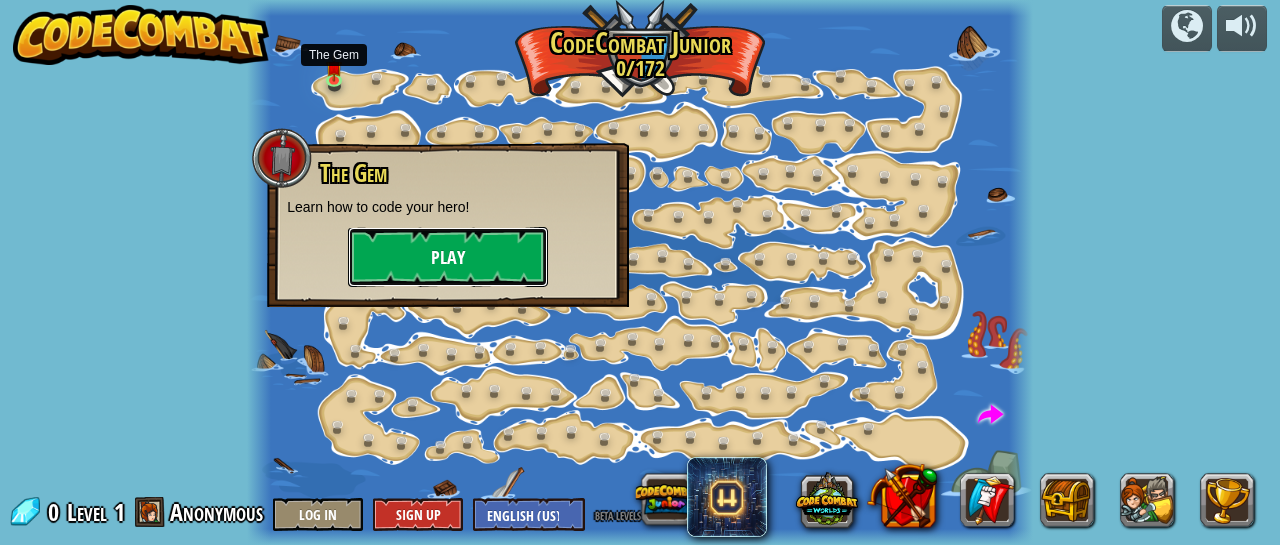 click on "Play" at bounding box center [448, 257] 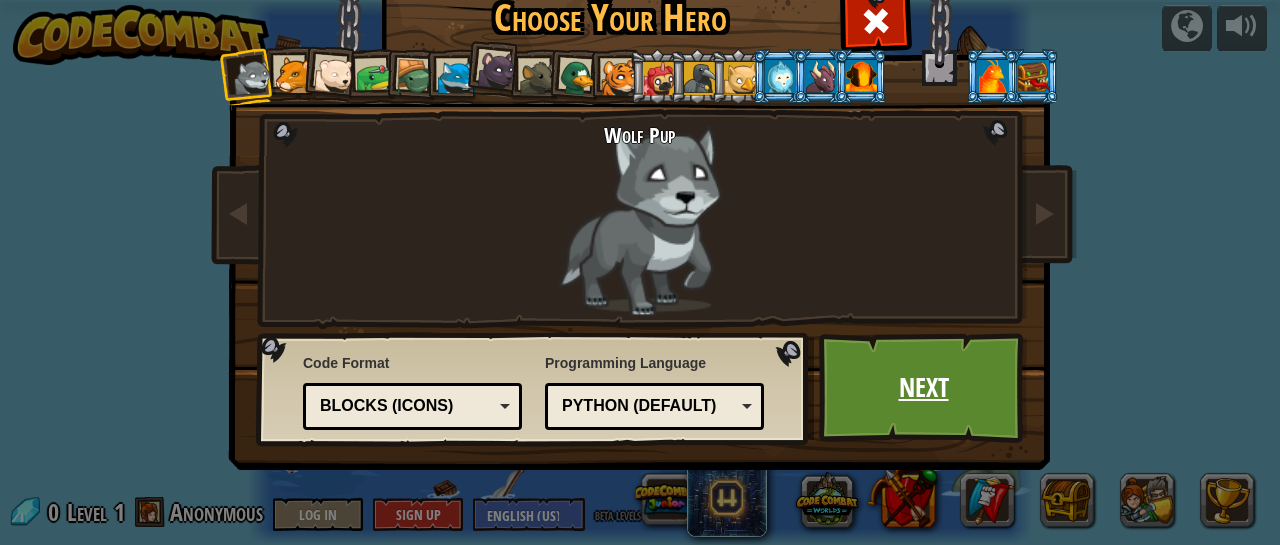 click on "Next" at bounding box center (923, 388) 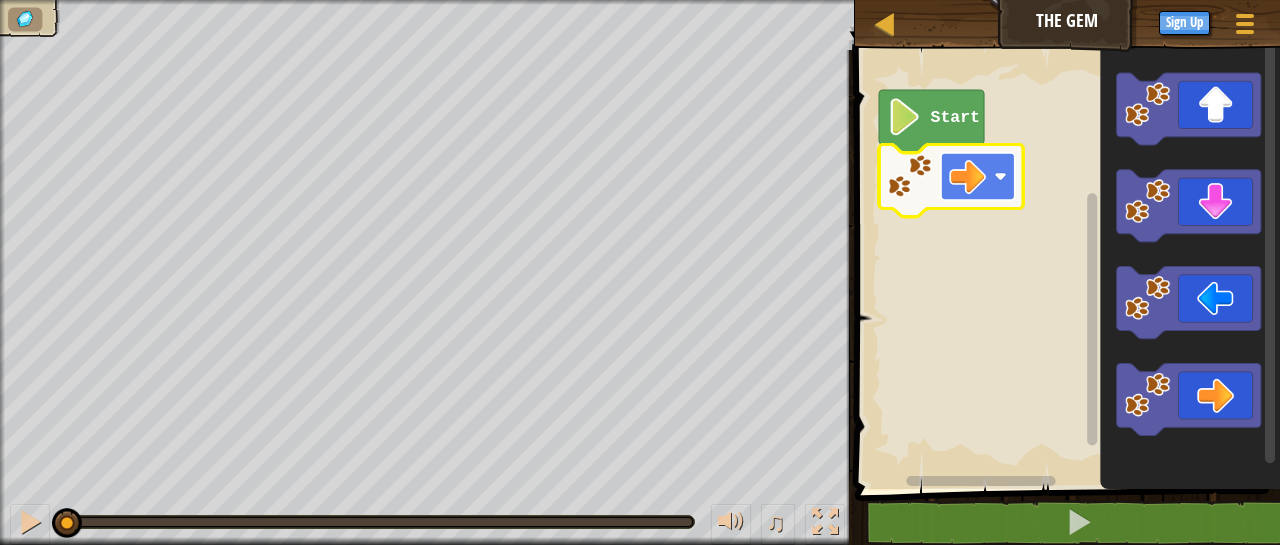 click 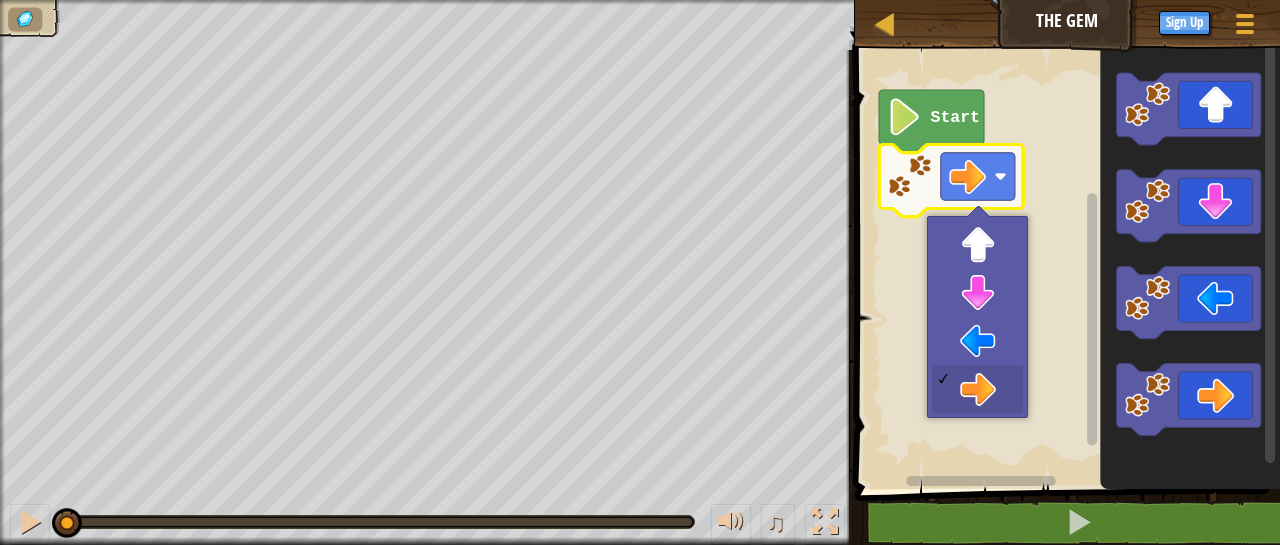 click on "Start" 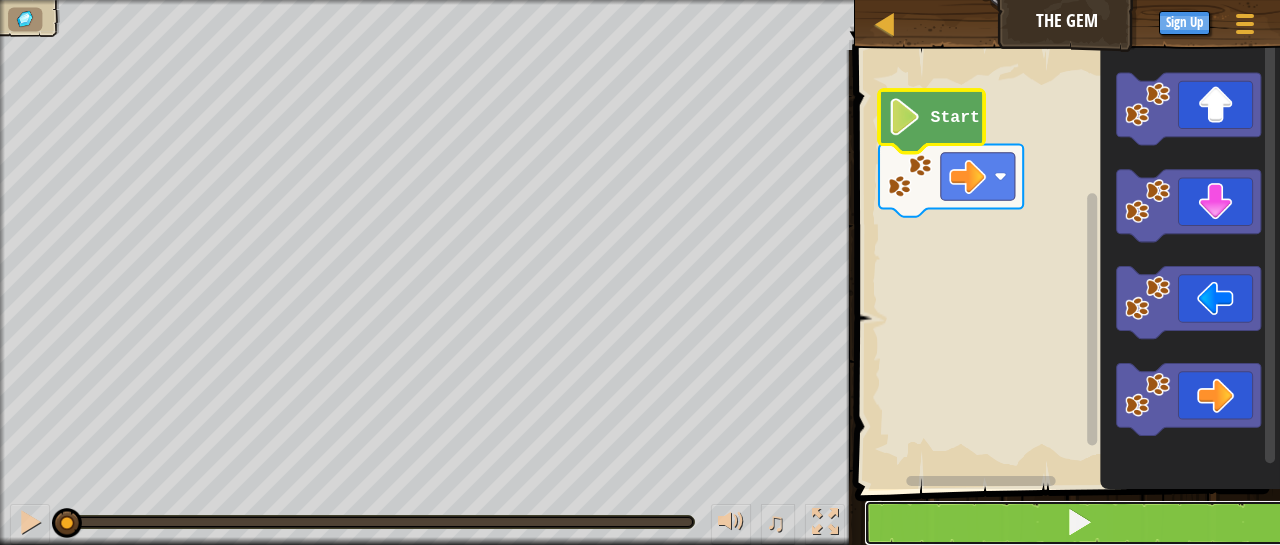 click at bounding box center (1079, 523) 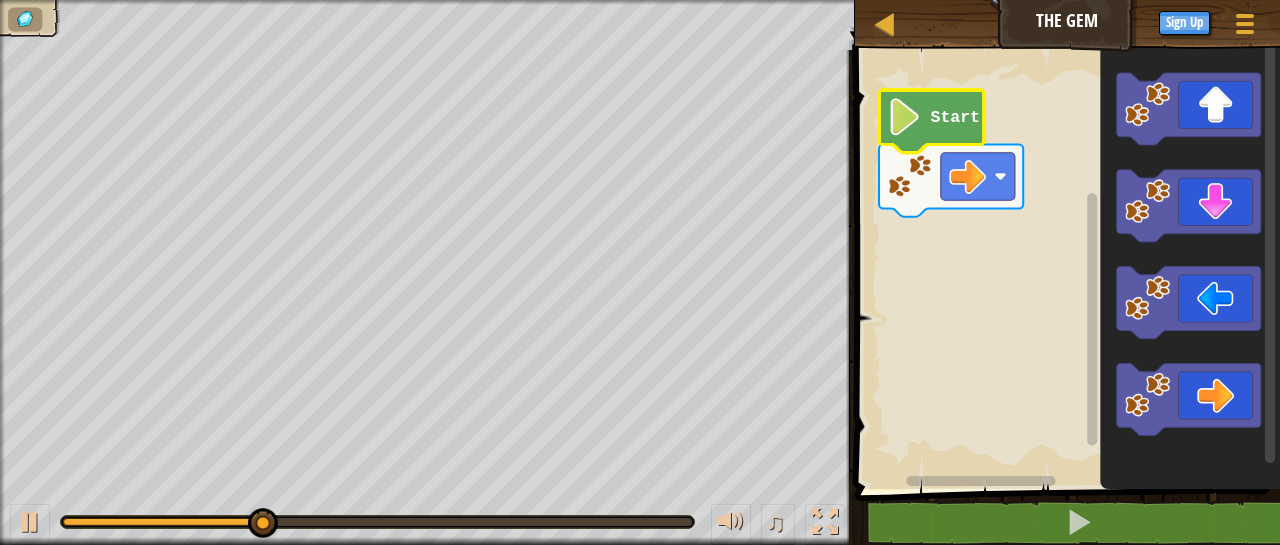 click on "Start" 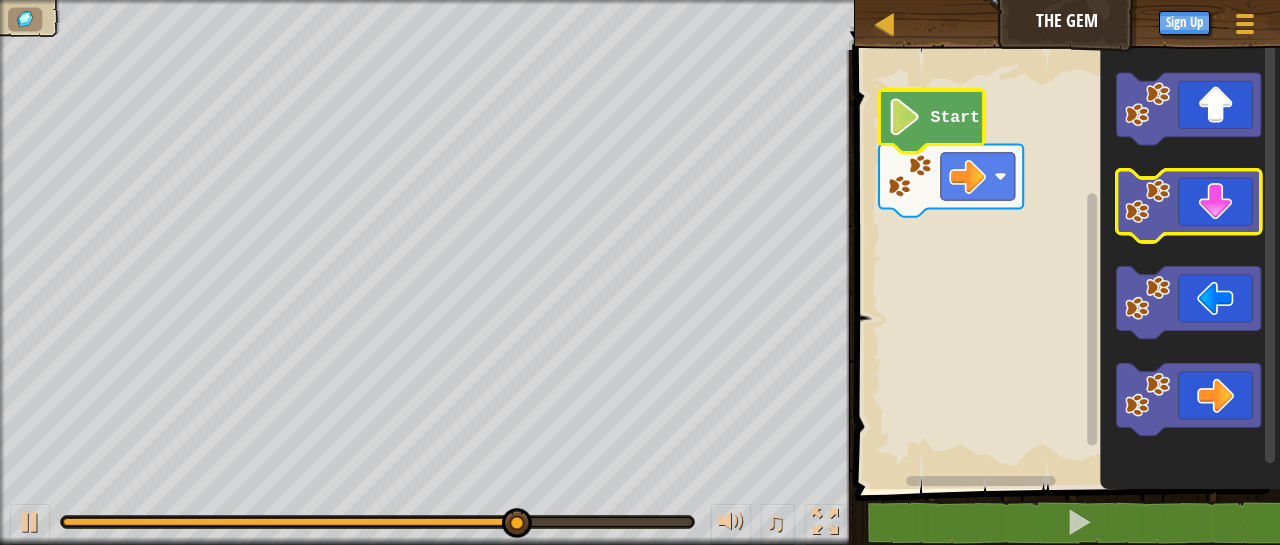click 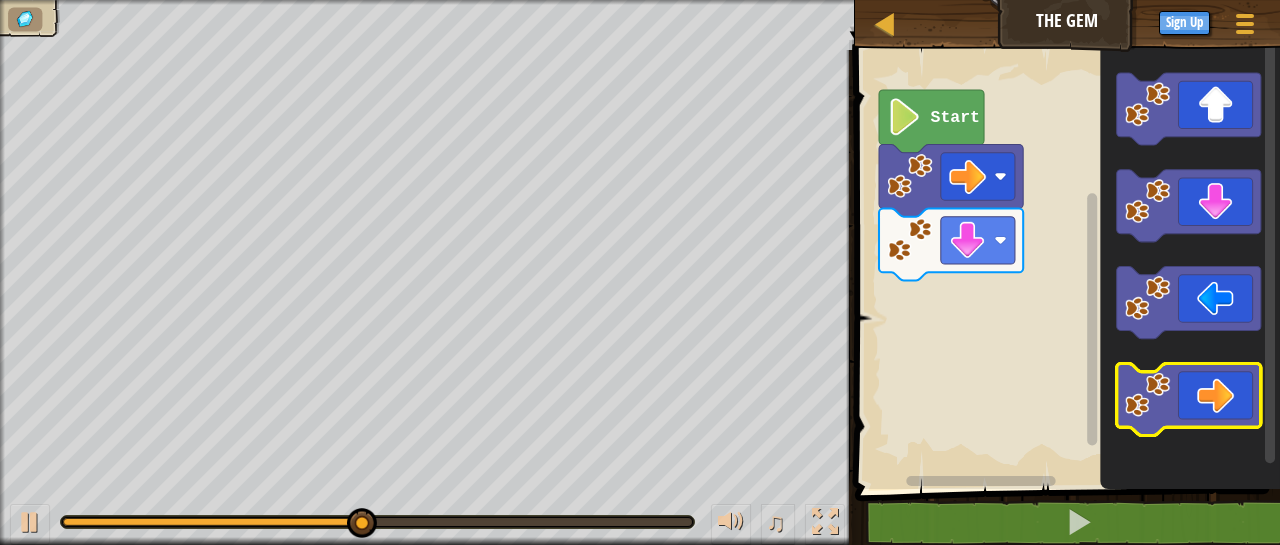 click 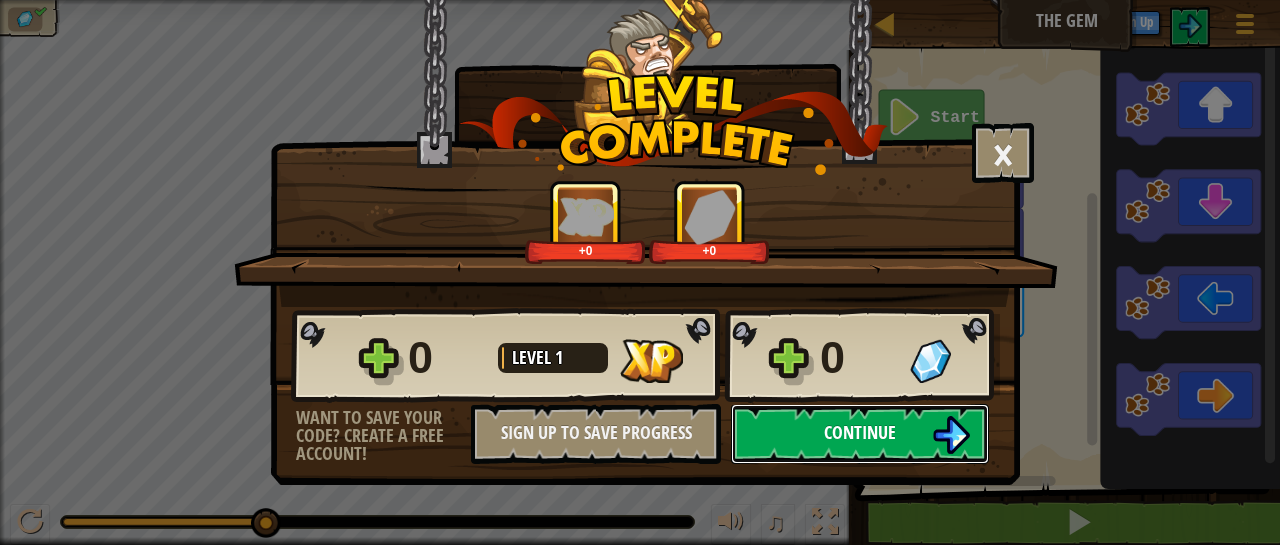 click on "Continue" at bounding box center [860, 434] 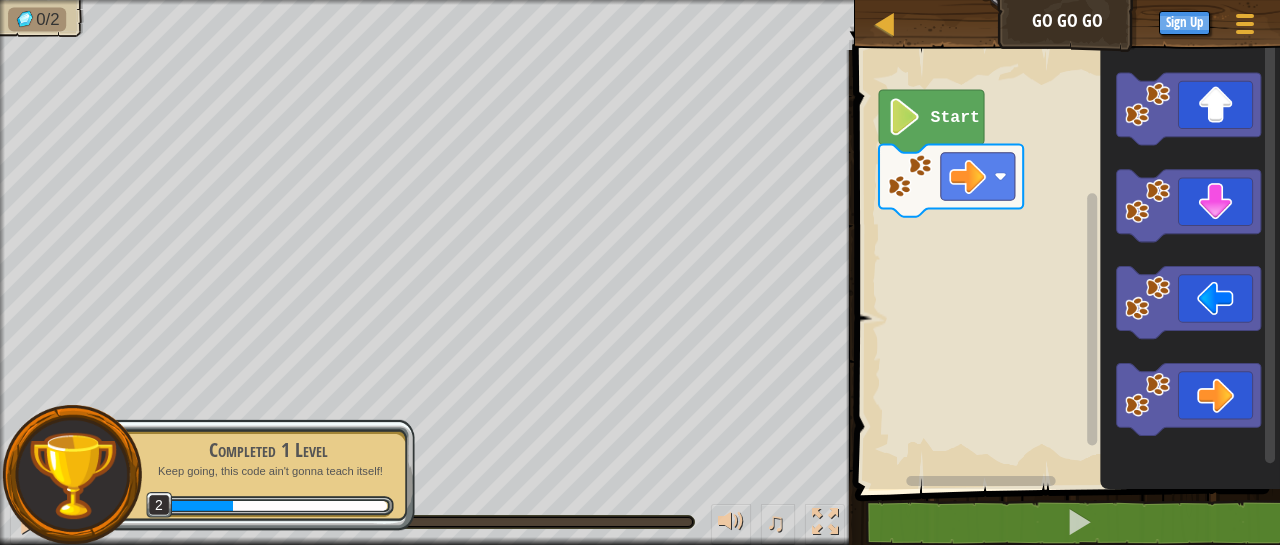 click on "Start" 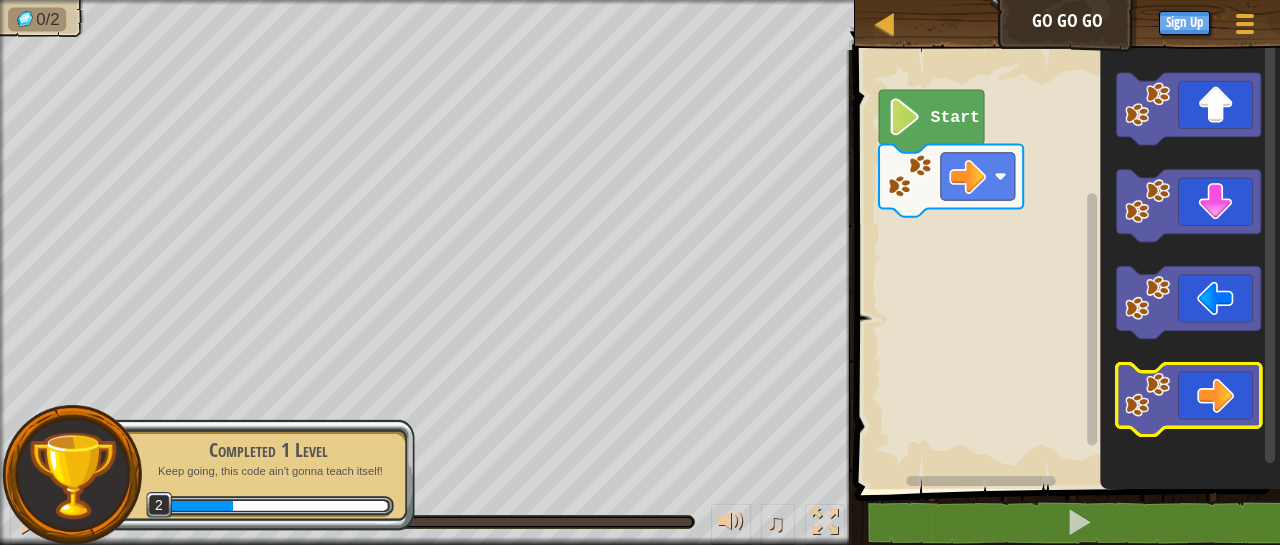 click 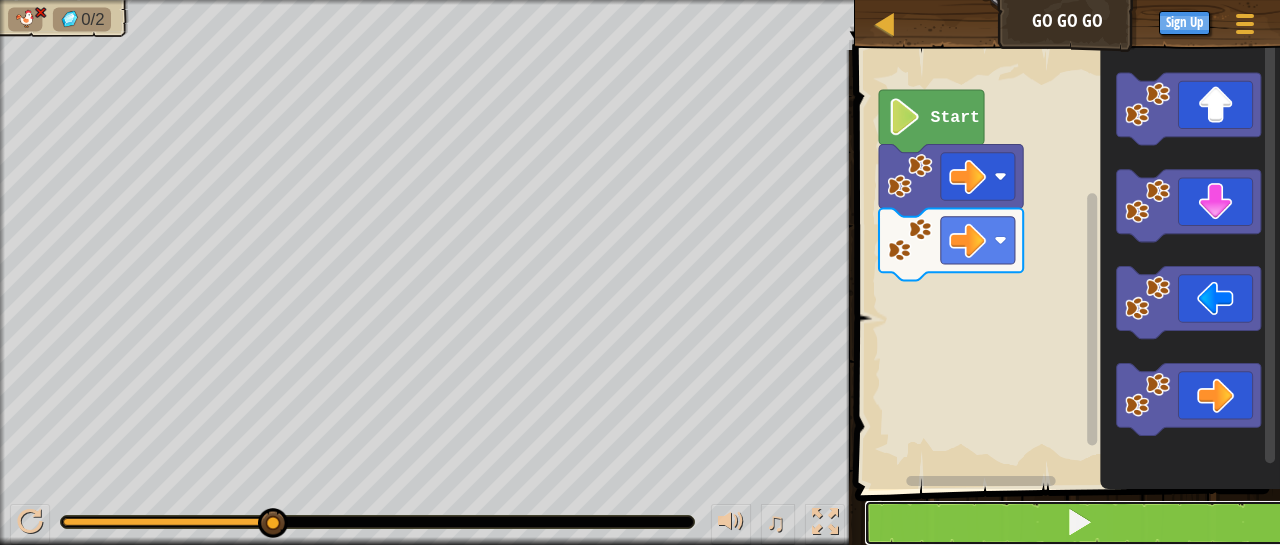 click at bounding box center (1079, 523) 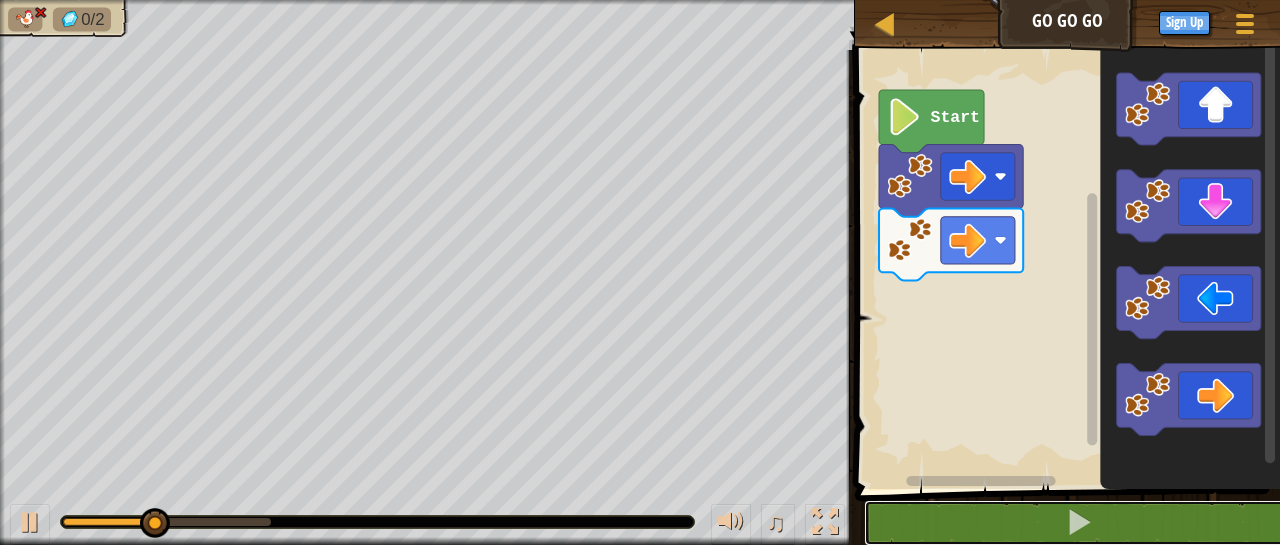click on "Map Go Go Go Game Menu Sign Up 1     הההההההההההההההההההההההההההההההההההההההההההההההההההההההההההההההההההההההההההההההההההההההההההההההההההההההההההההההההההההההההההההההההההההההההההההההההההההההההההההההההההההההההההההההההההההההההההההההההההההההההההההההההההההההההההההההההההההההההההההההההההההההההההההההה XXXXXXXXXXXXXXXXXXXXXXXXXXXXXXXXXXXXXXXXXXXXXXXXXXXXXXXXXXXXXXXXXXXXXXXXXXXXXXXXXXXXXXXXXXXXXXXXXXXXXXXXXXXXXXXXXXXXXXXXXXXXXXXXXXXXXXXXXXXXXXXXXXXXXXXXXXXXXXXXXXXXXXXXXXXXXXXXXXXXXXXXXXXXXXXXXXXXXXXXXXXXXXXXXXXXXXXXXXXXXXXXXXXXXXXXXXXXXXXXXXXXXXXXXXXXXXXX Solution × Blocks 1 2 go ( 'right' )     Start Code Saved Programming language : Python Statement   /  Call   /  go('up') go('down') go('left') go('right') × Fix Your Code Need help? Ask the AI 0/2 ♫ Wolf Pup" at bounding box center (640, 277) 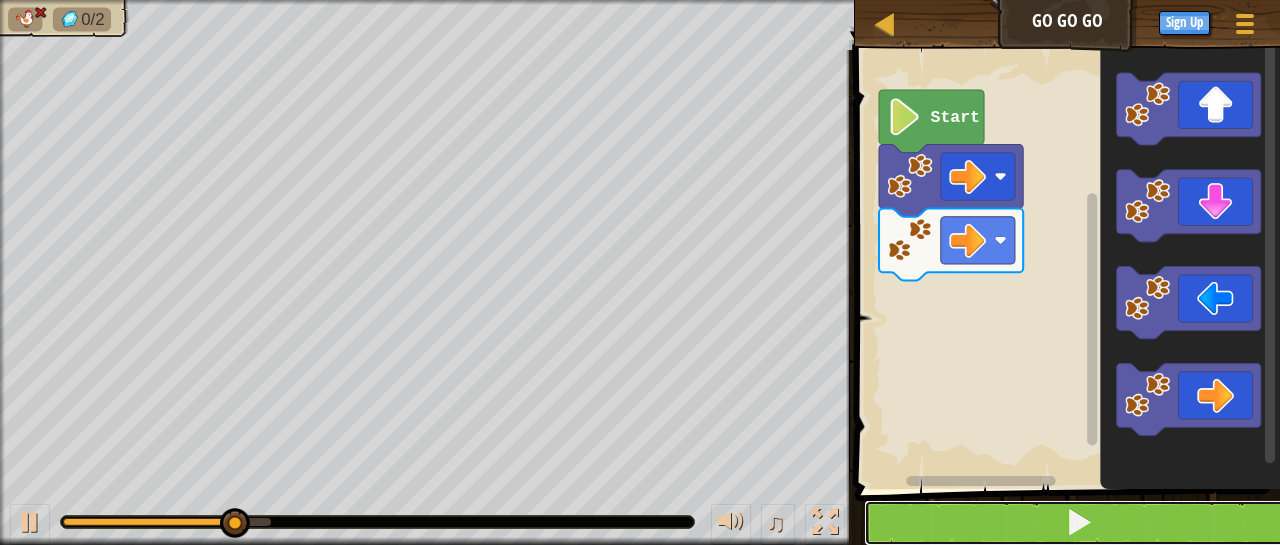 drag, startPoint x: 1182, startPoint y: 536, endPoint x: 1171, endPoint y: 532, distance: 11.7046995 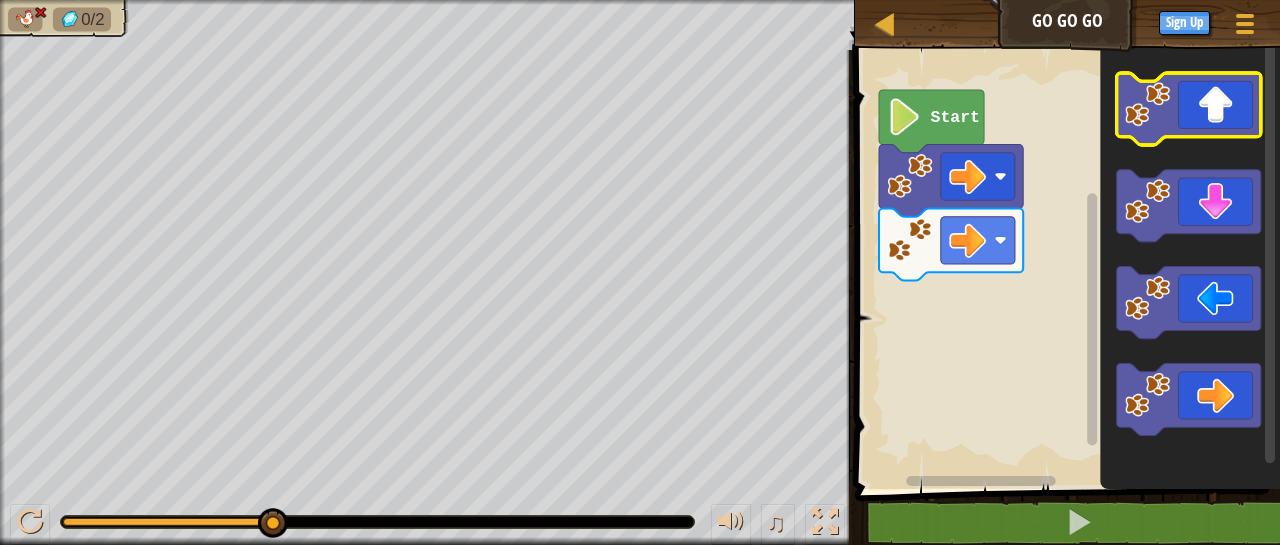 click 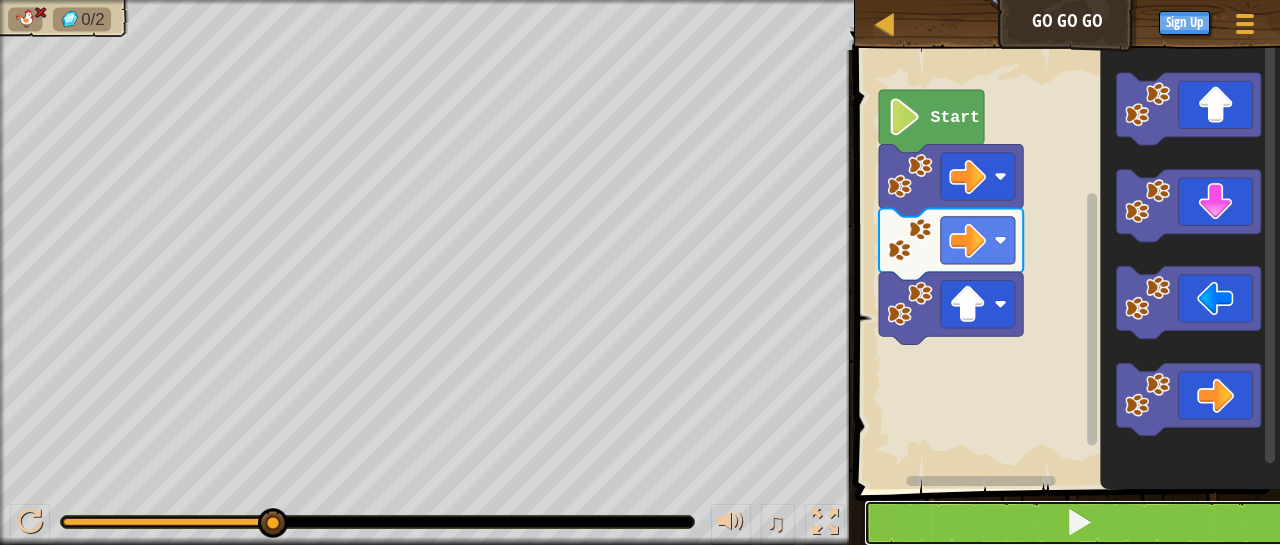 click at bounding box center (1079, 523) 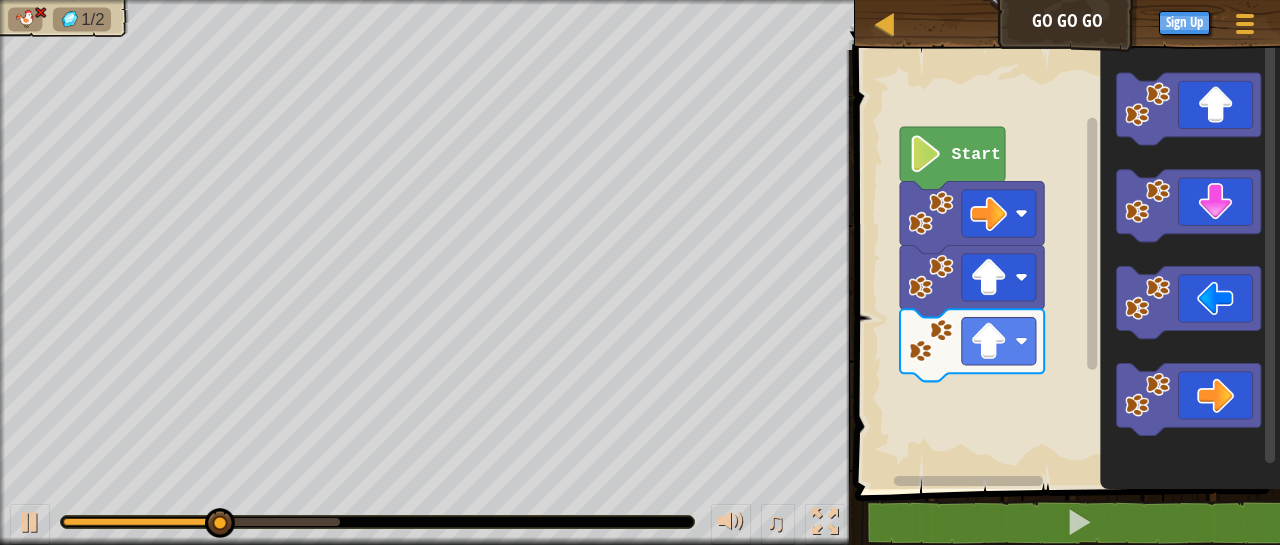click on "Start" at bounding box center (1064, 264) 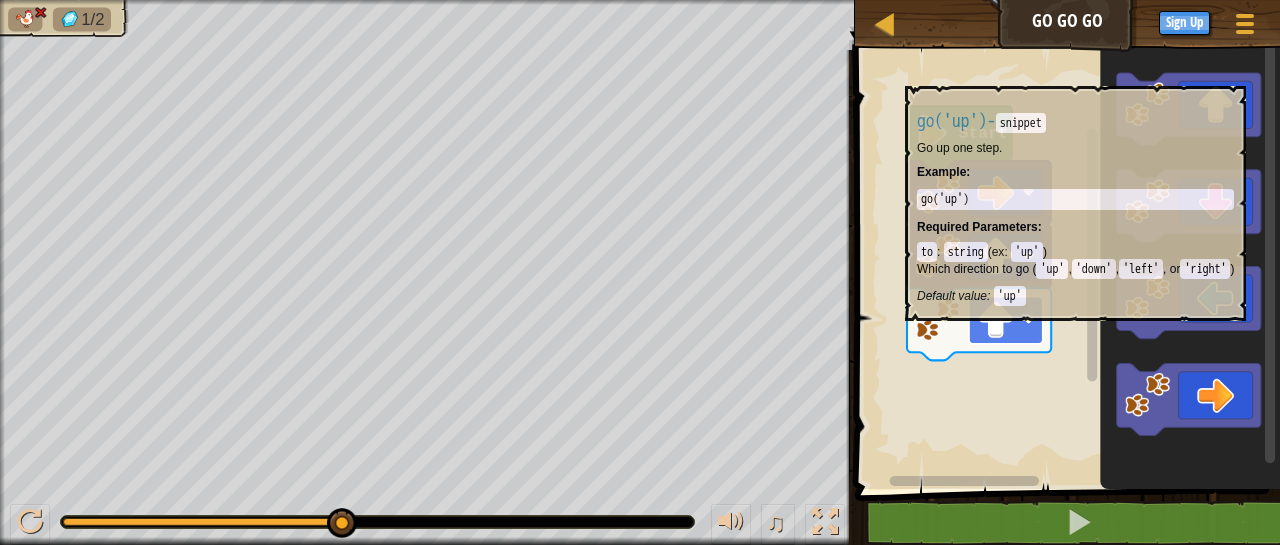 click 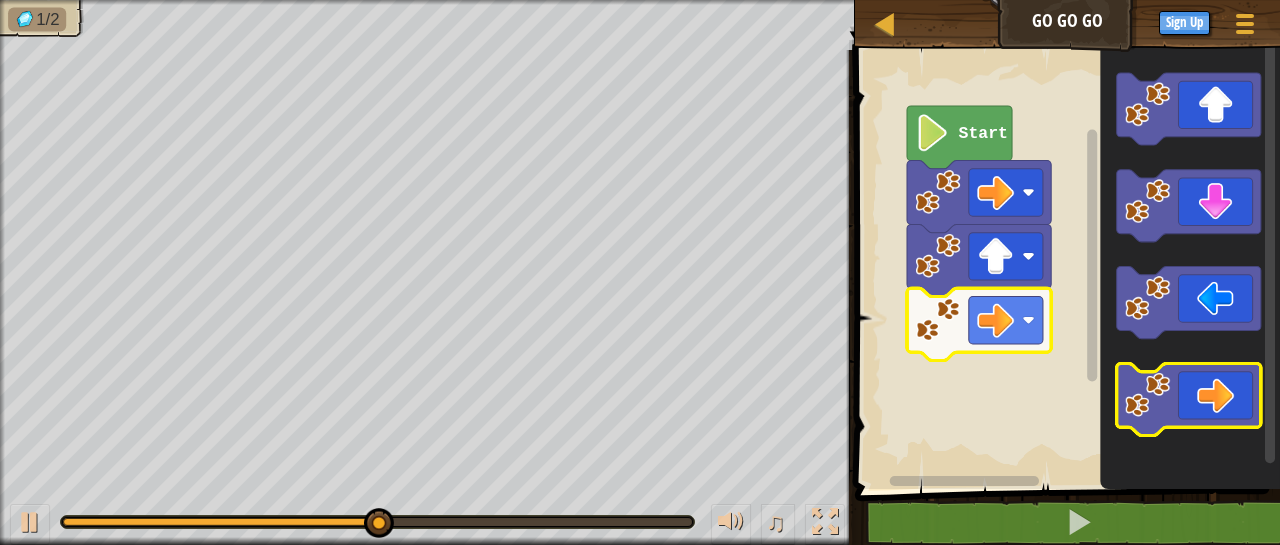click 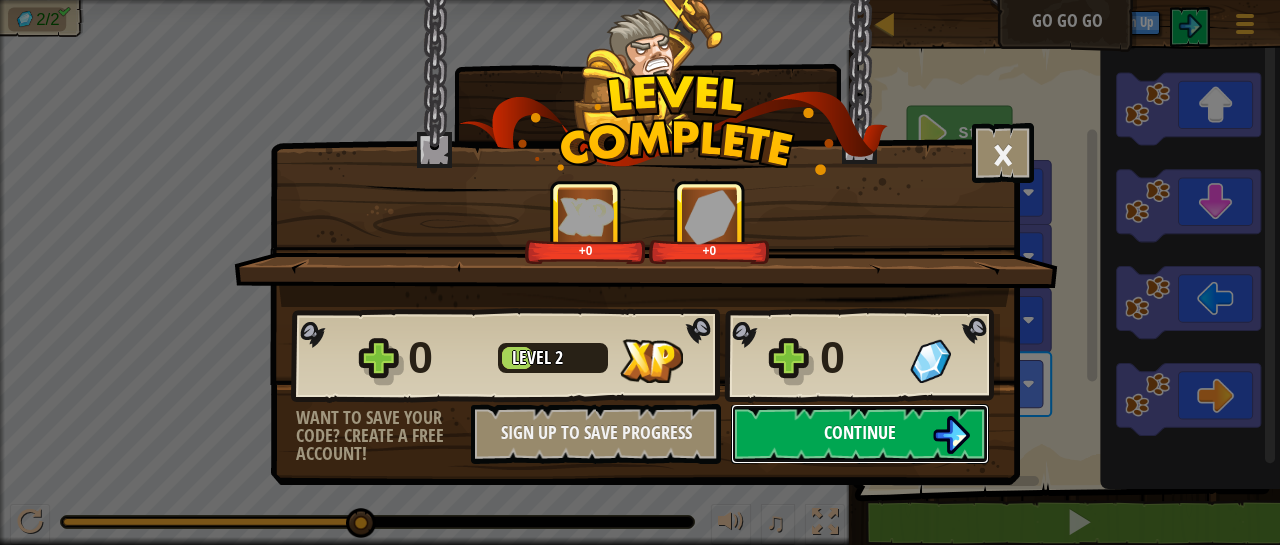 click on "Continue" at bounding box center [860, 434] 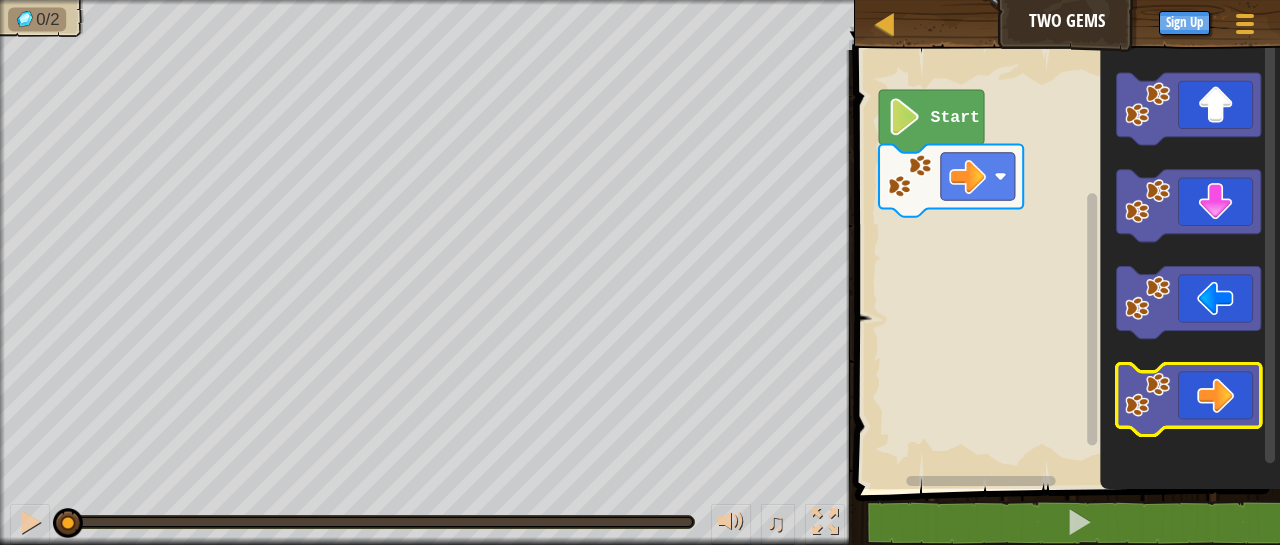 click 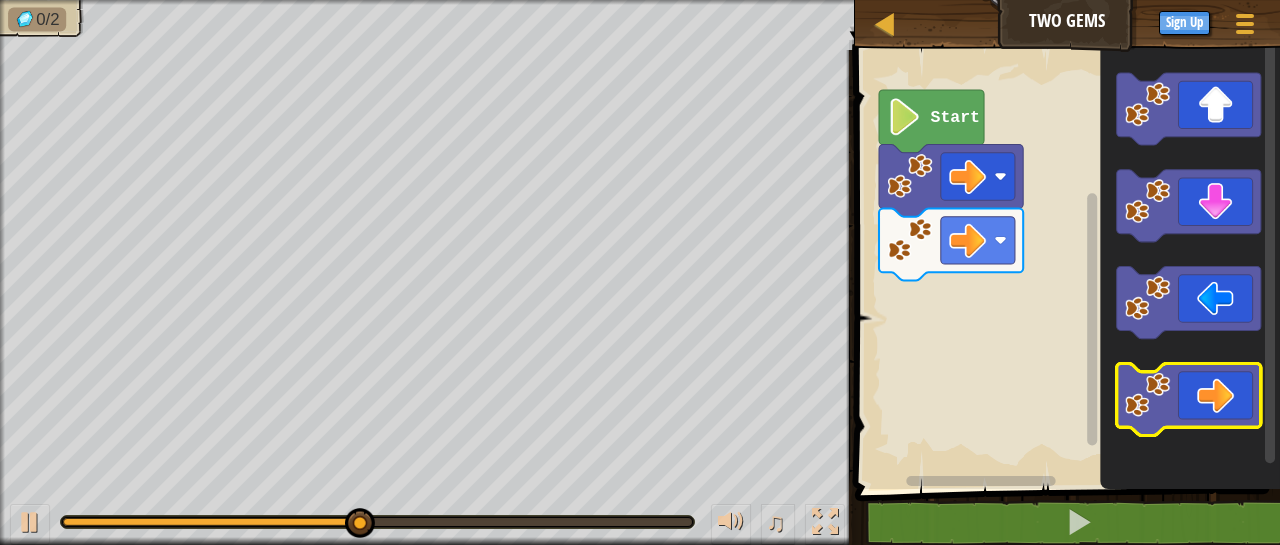click 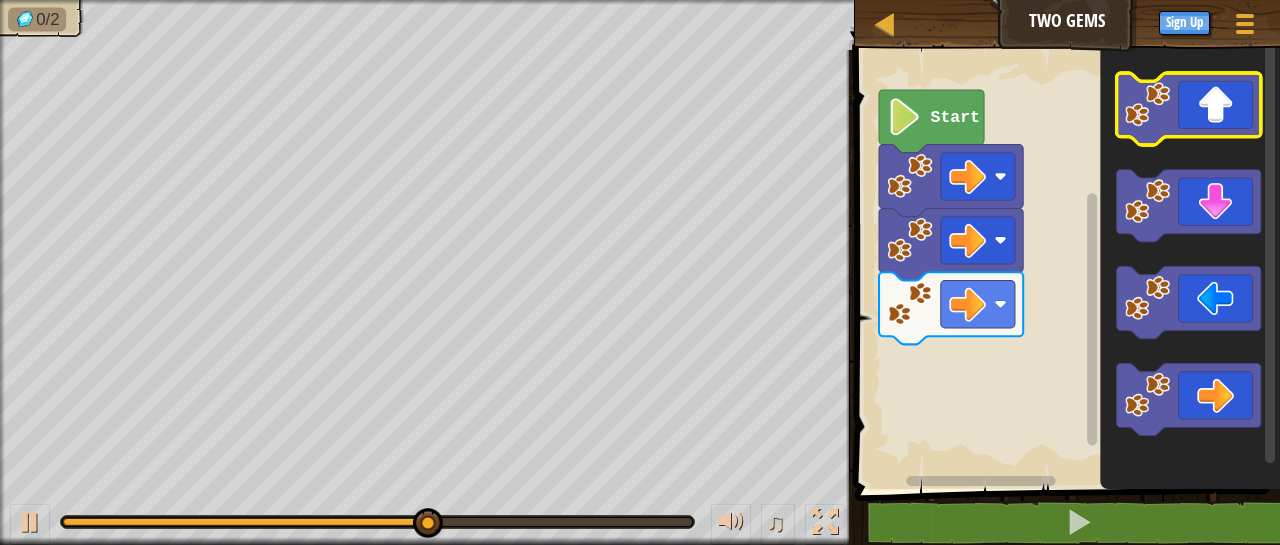 click 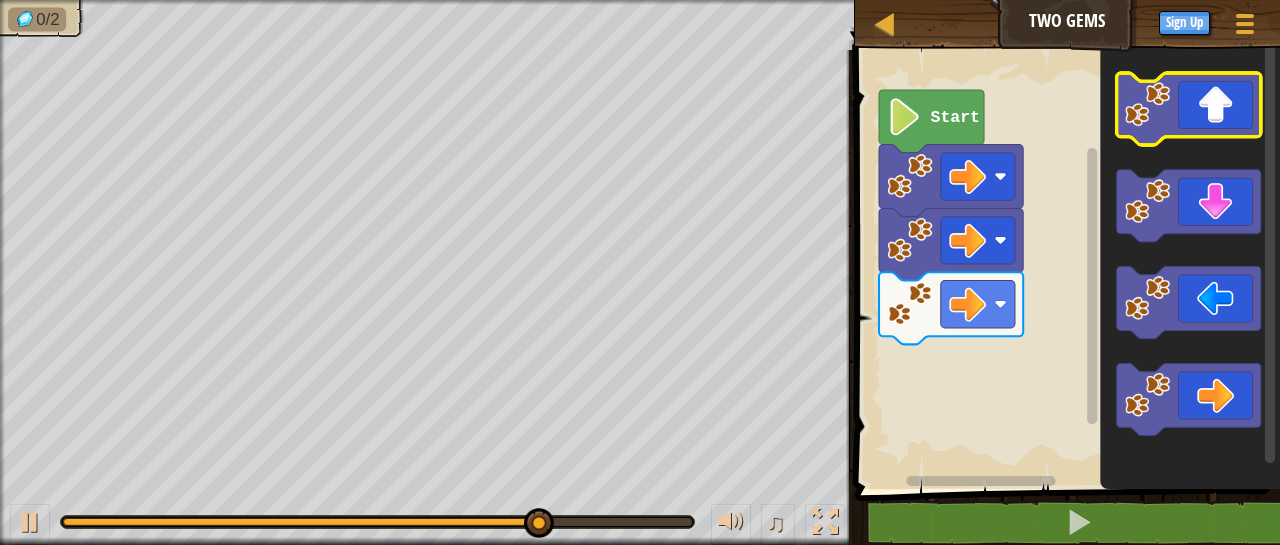 click 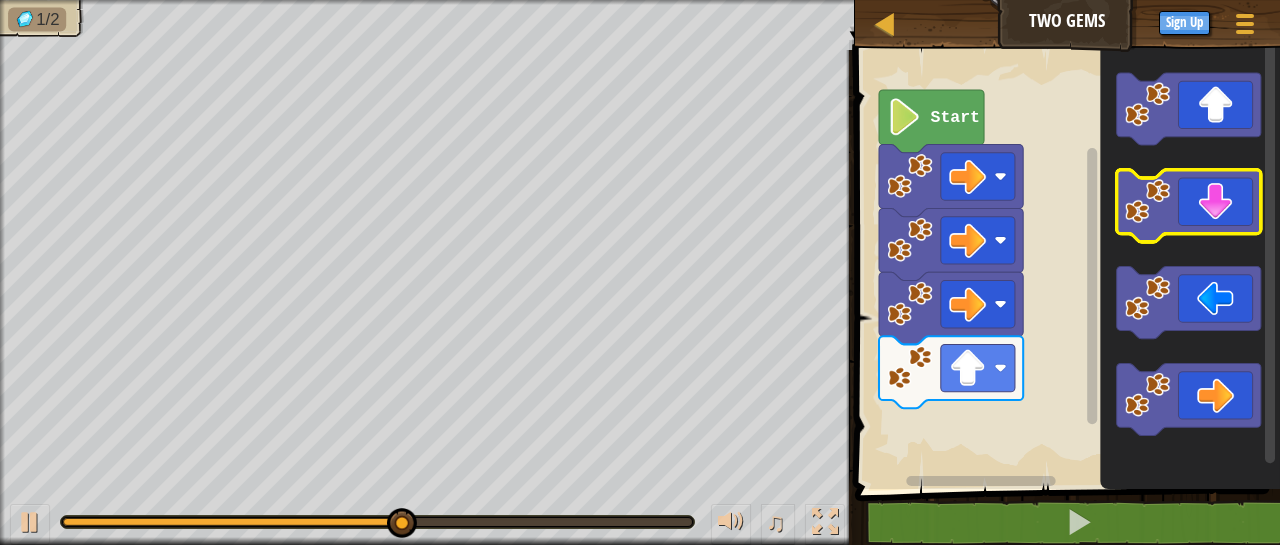 click 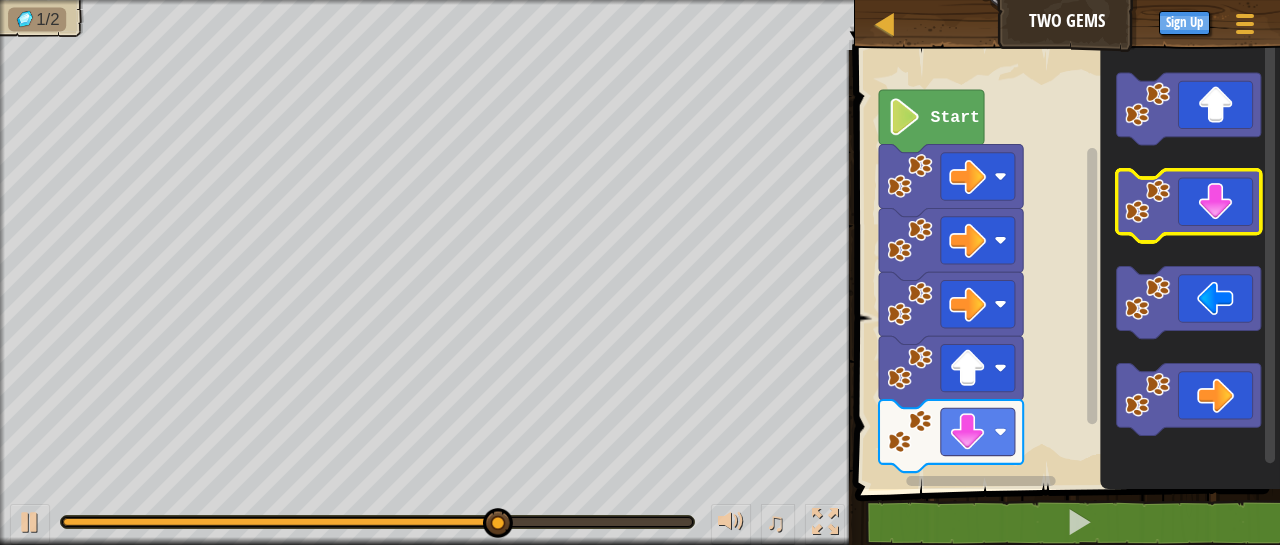 click 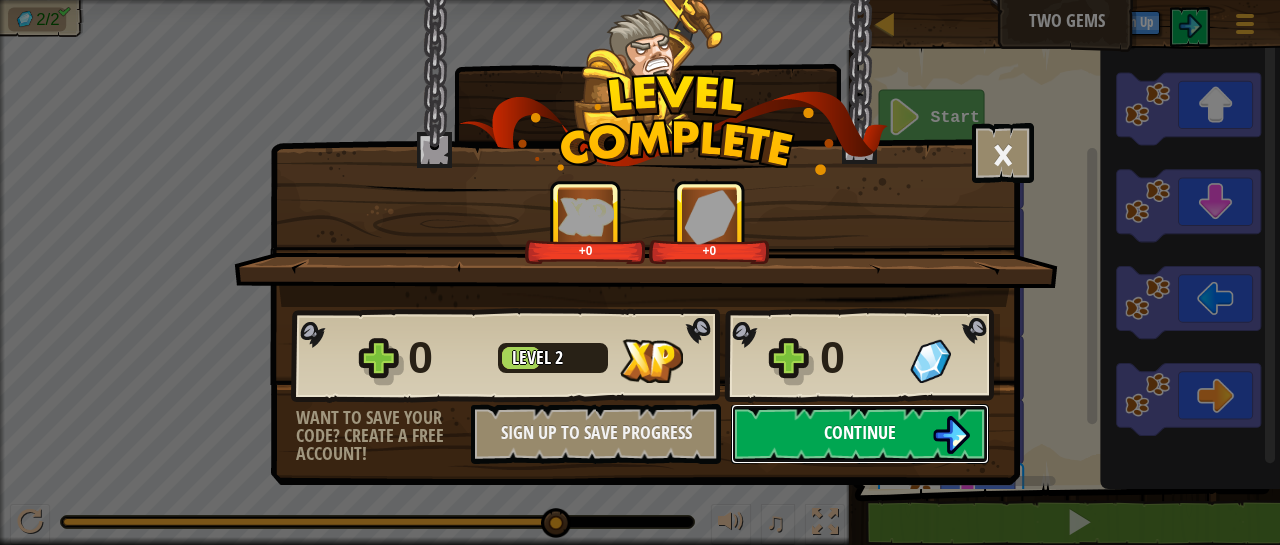 click on "Continue" at bounding box center [860, 434] 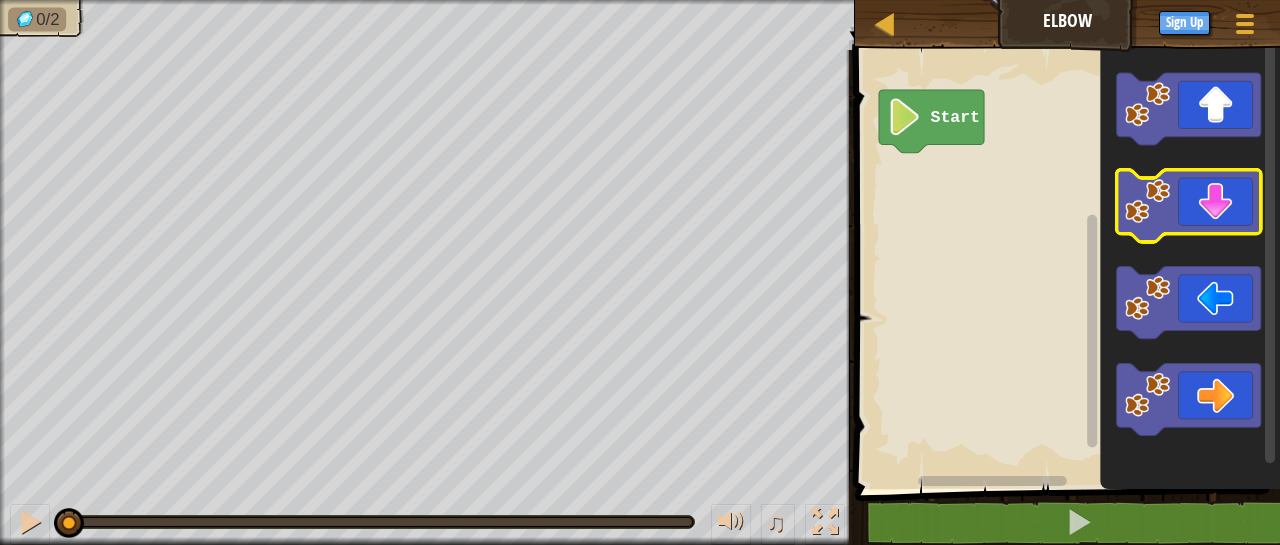 click 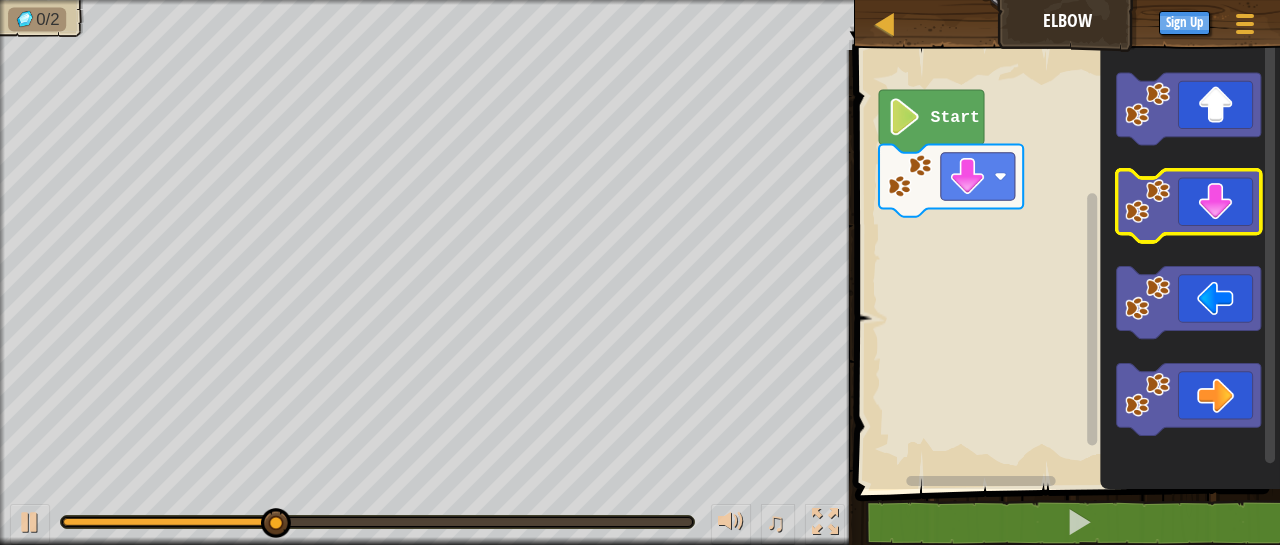 click 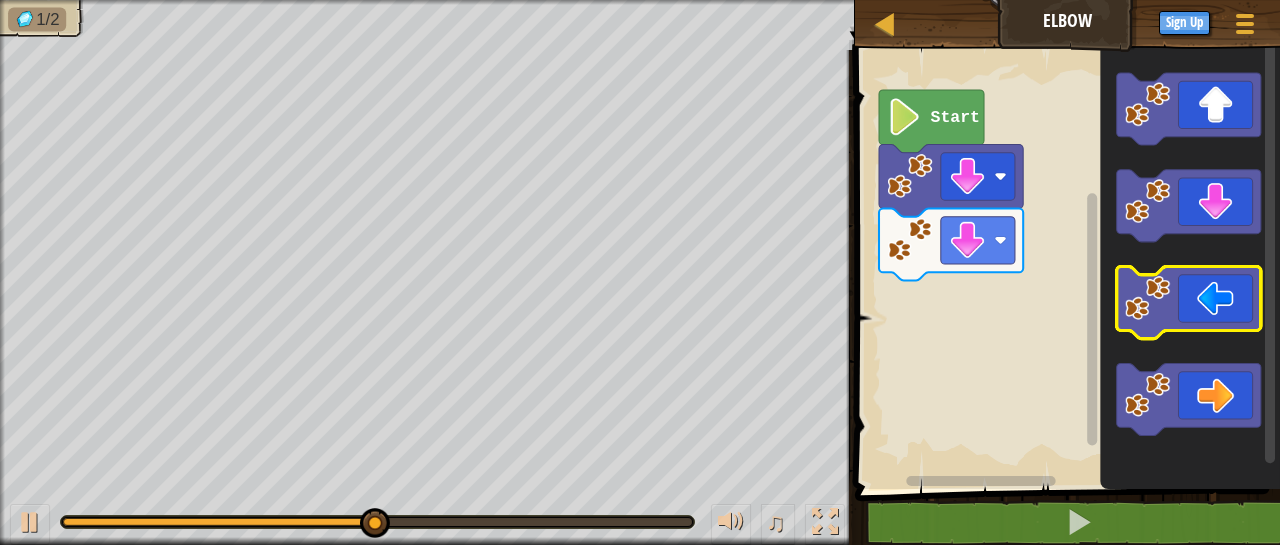 click 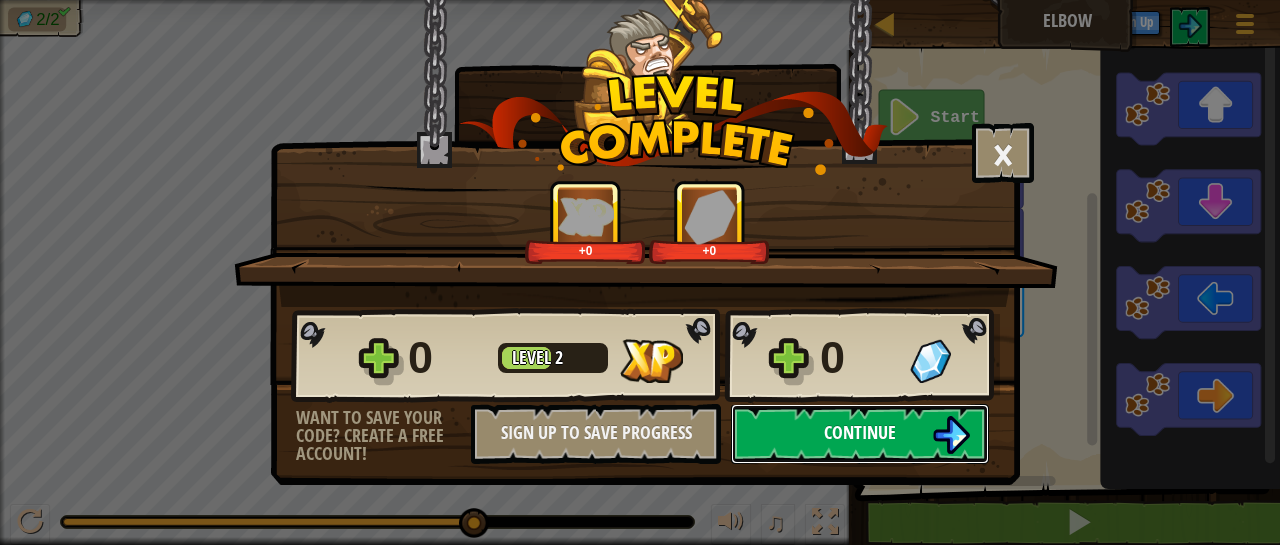 click on "Continue" at bounding box center (860, 434) 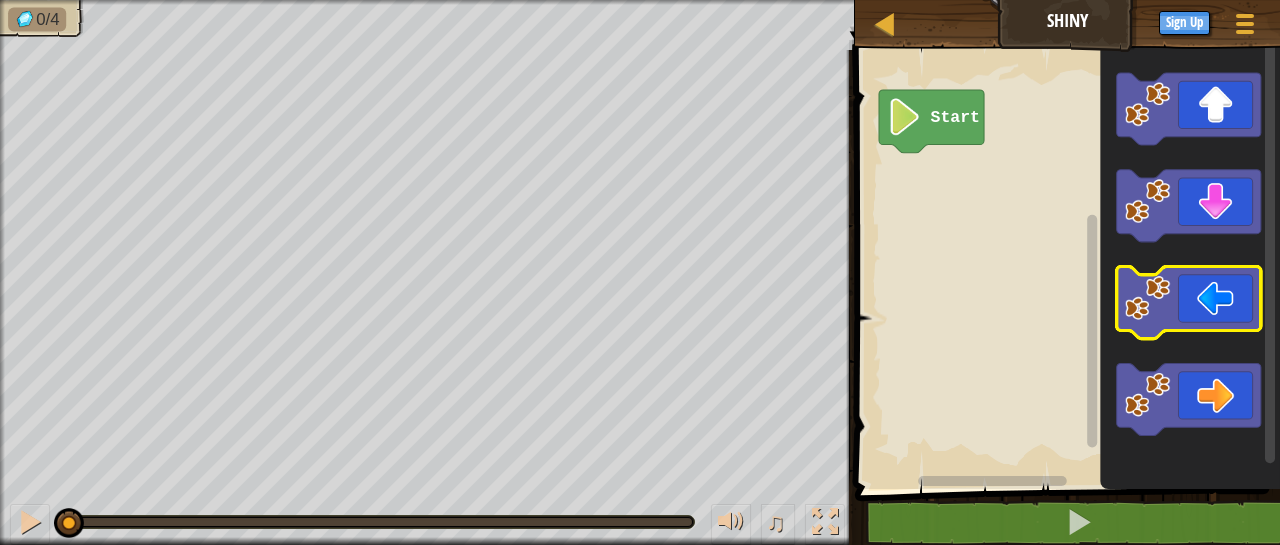 click 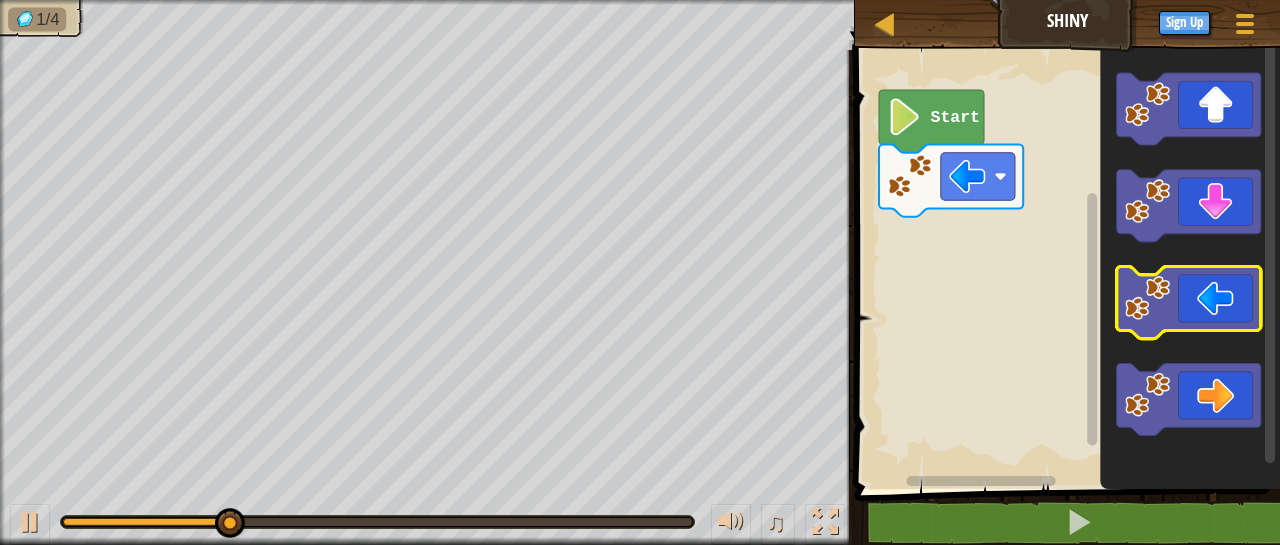 click 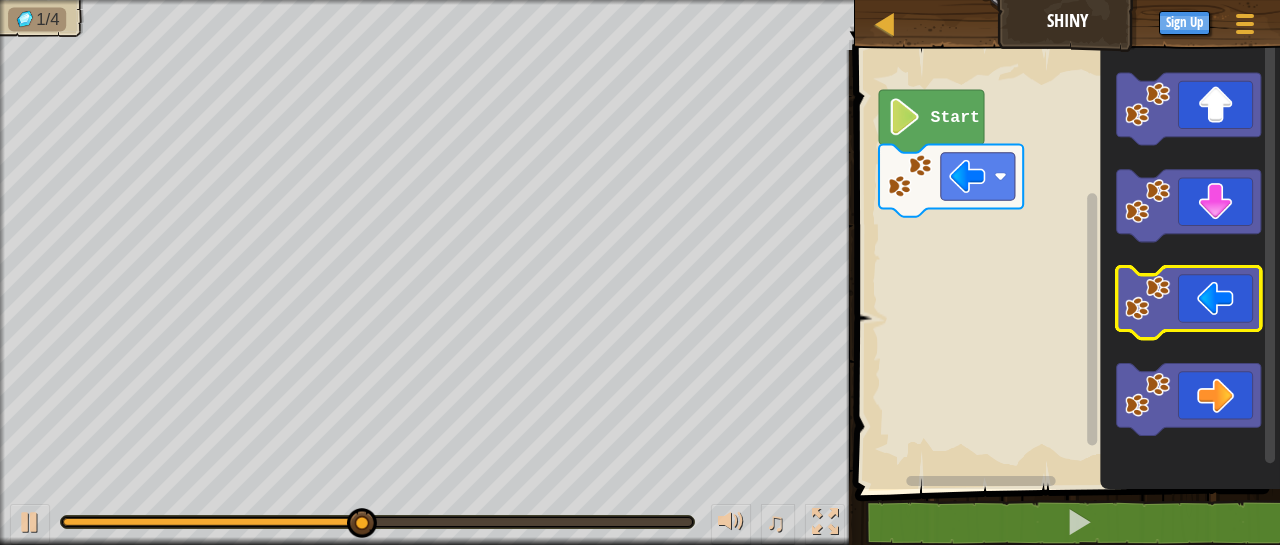 click 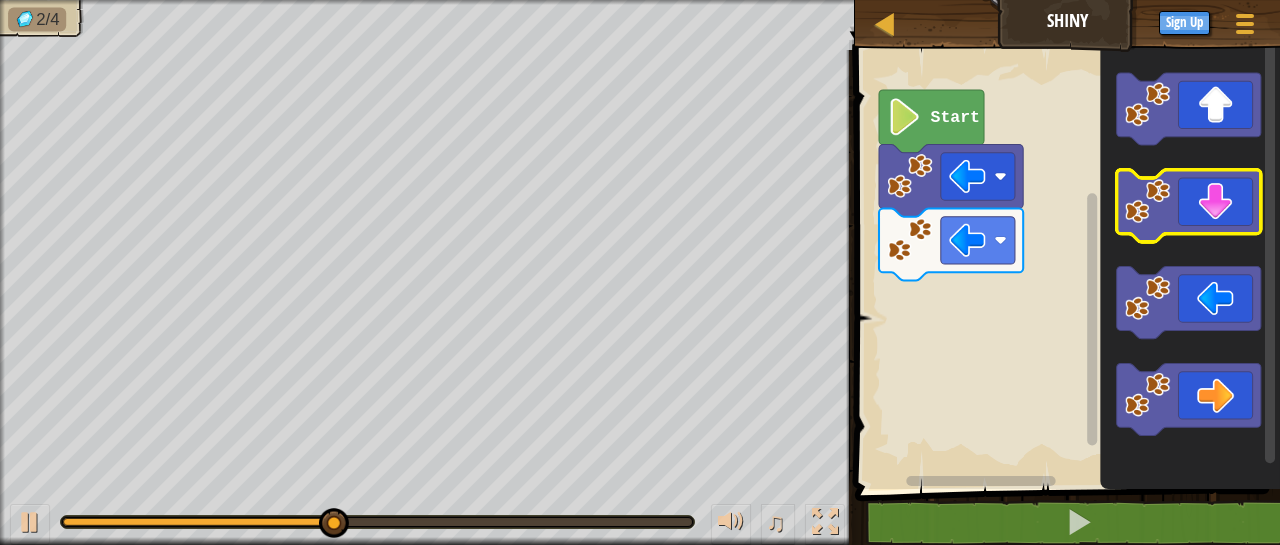click 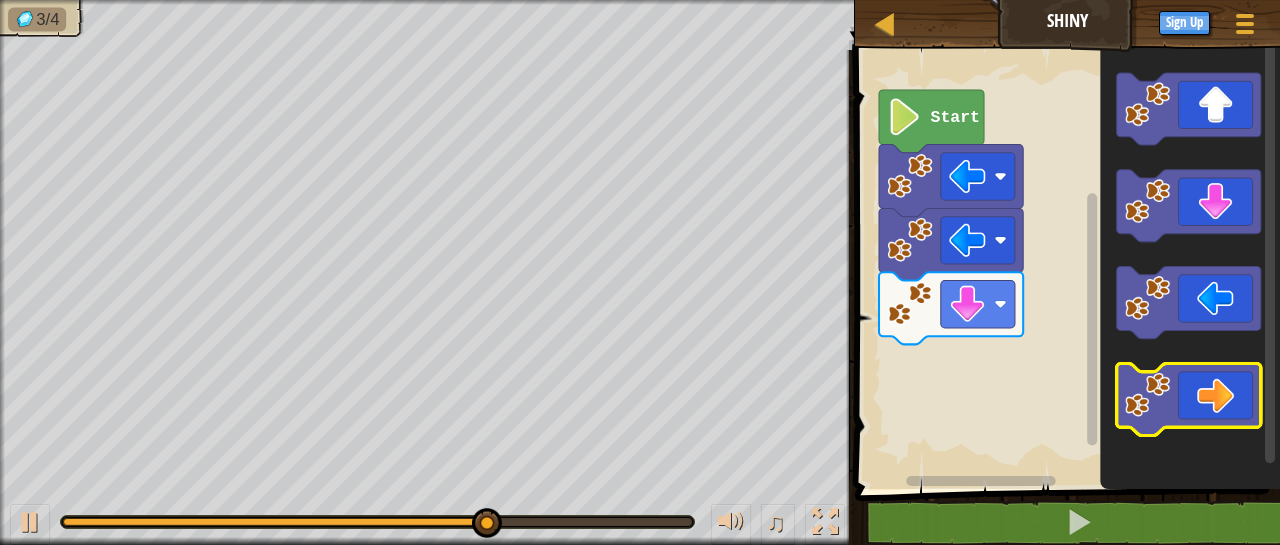 click 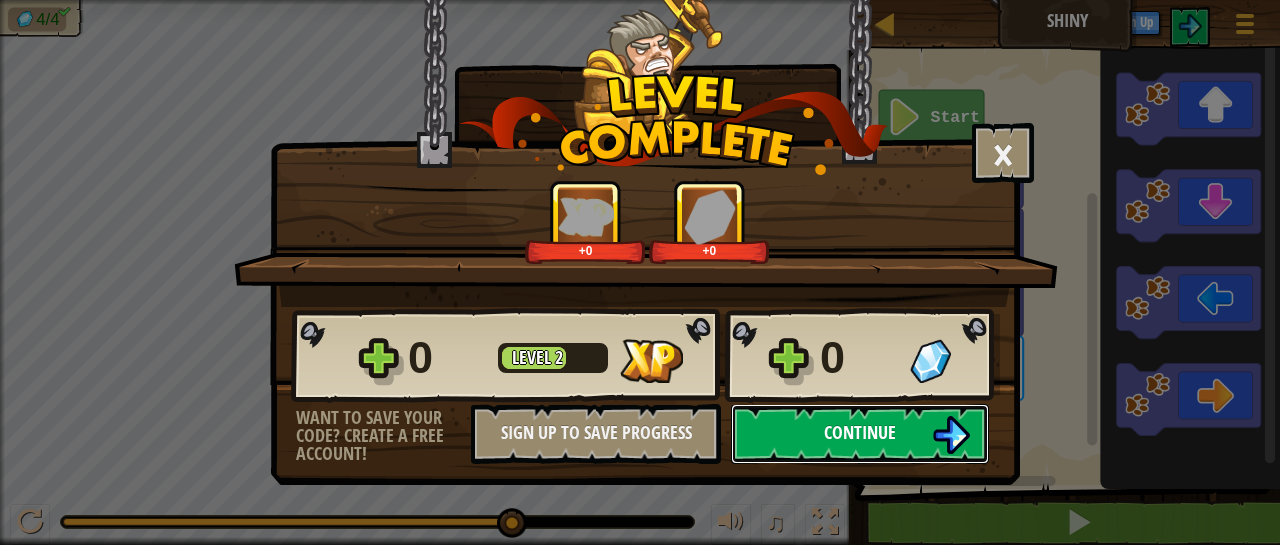 click on "Continue" at bounding box center [860, 432] 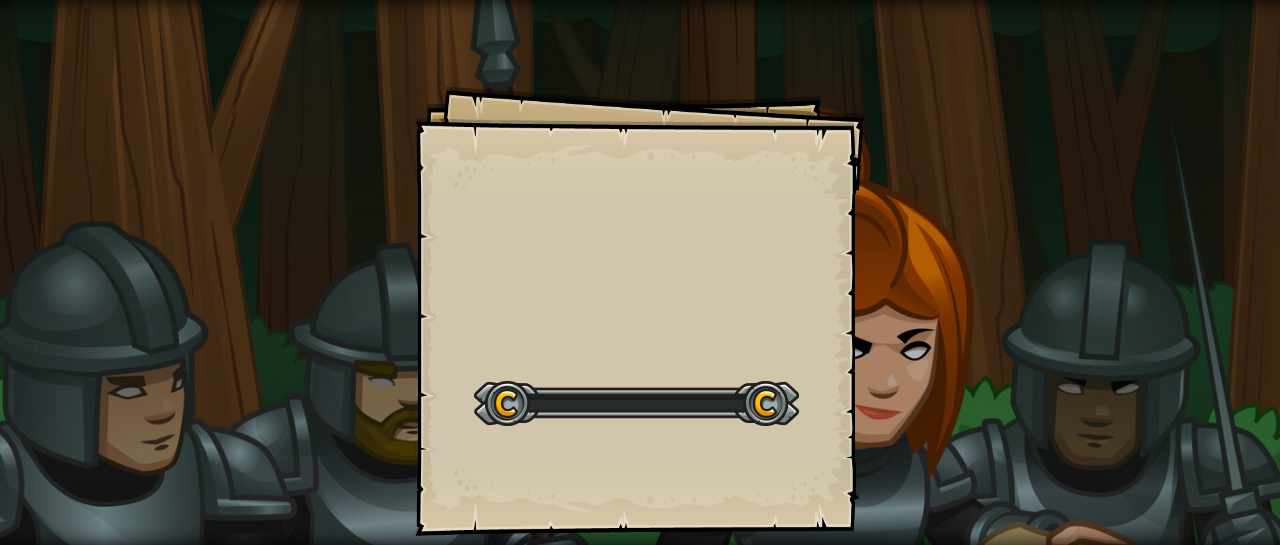 click on "Goals Start Level Error loading from server. Try refreshing the page. You'll need a subscription to play this level. Subscribe You'll need to join a course to play this level. Back to my courses Ask your teacher to assign a license to you so you can continue to play CodeCombat! Back to my courses This level is locked. Back to my courses To iterate is human, to recurse divine. - L. Peter Deutsch" at bounding box center (640, 272) 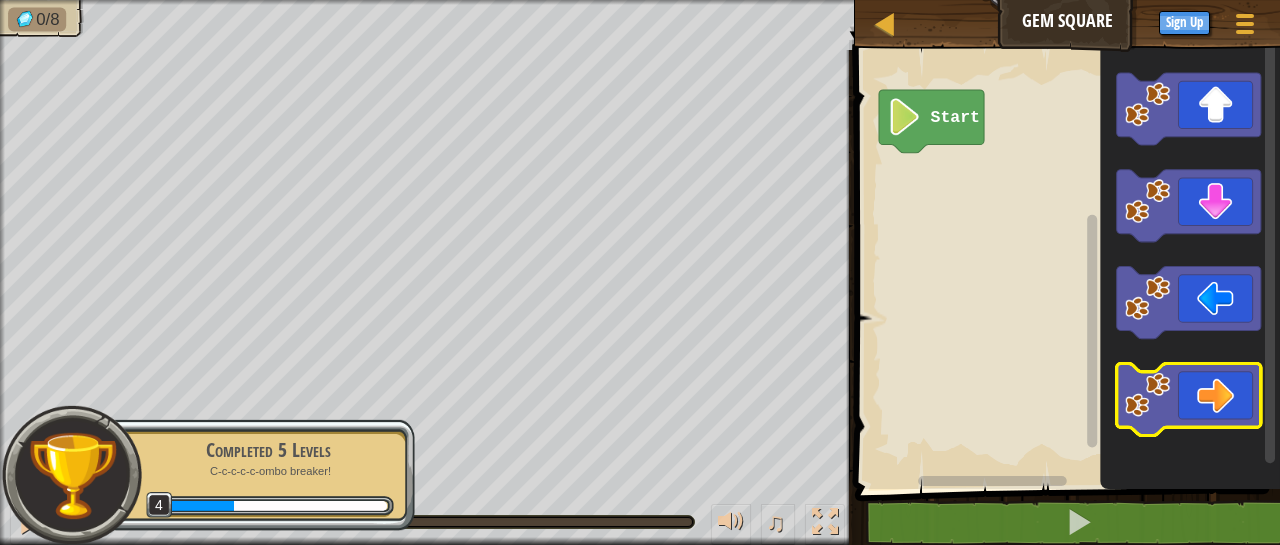 click 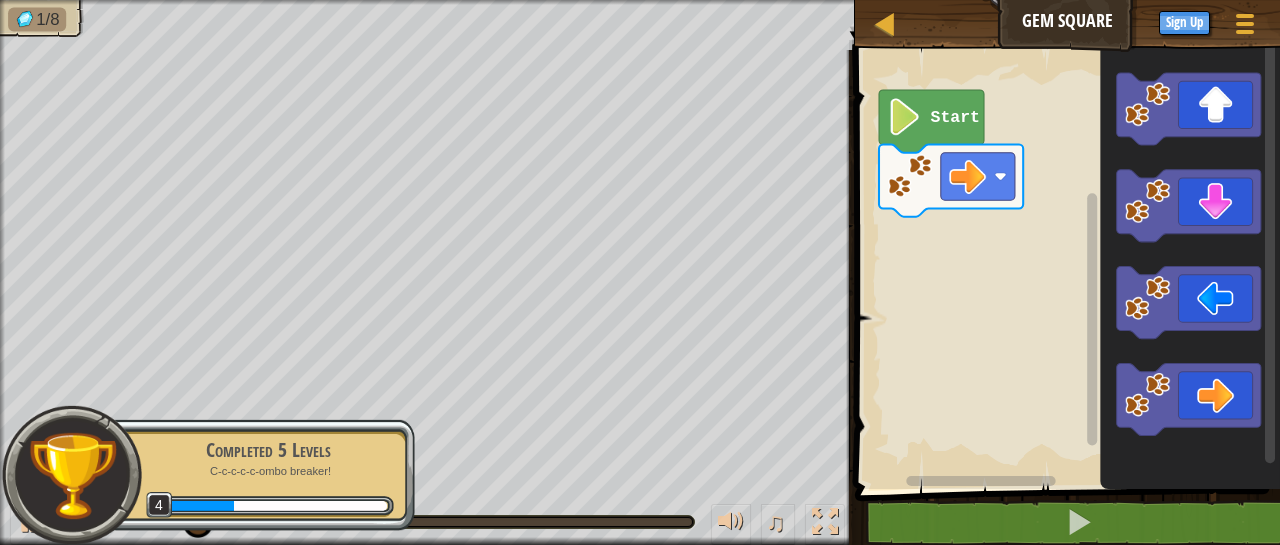 click 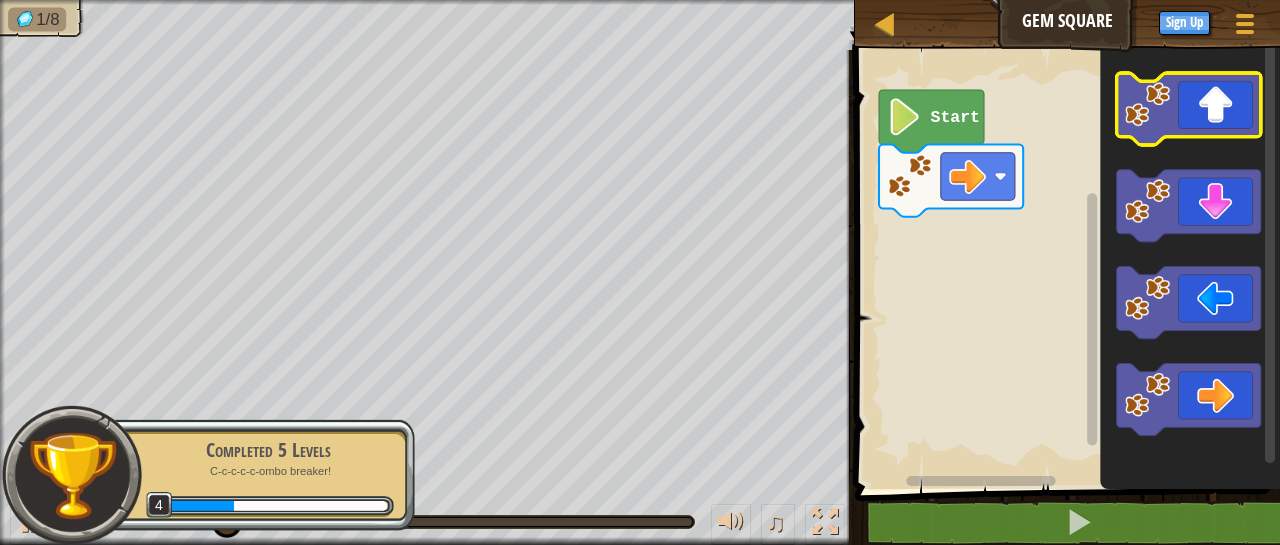 click 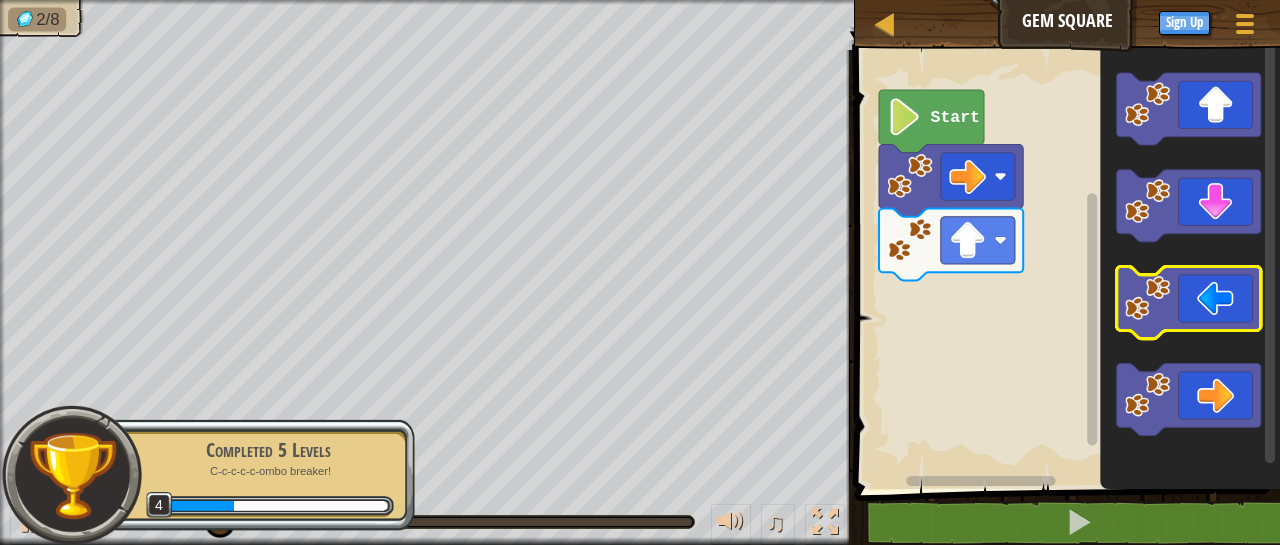 click 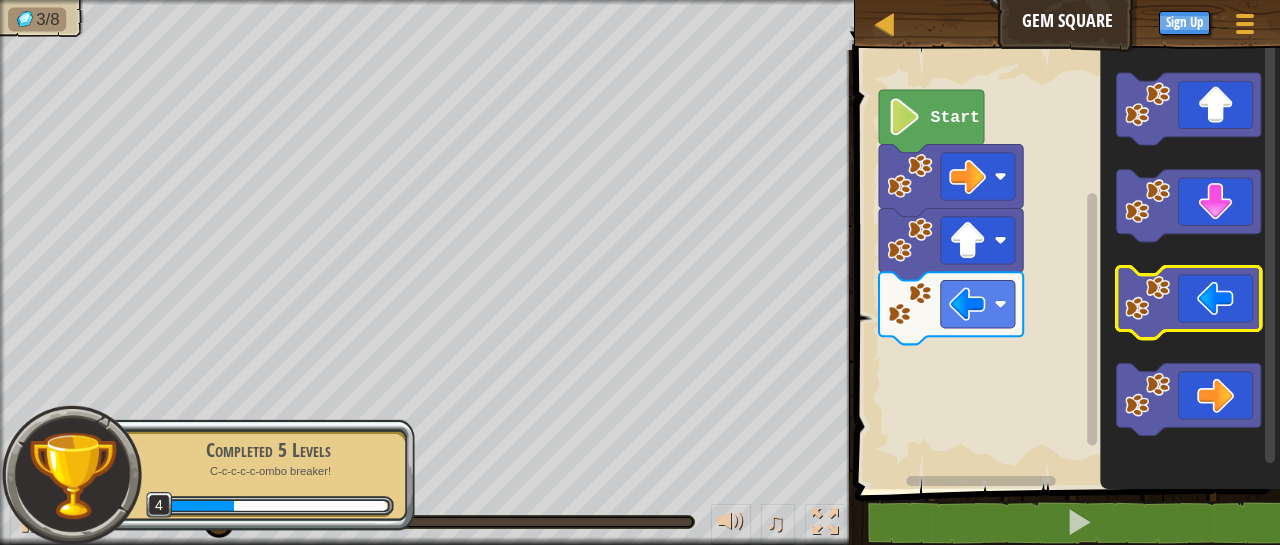 click 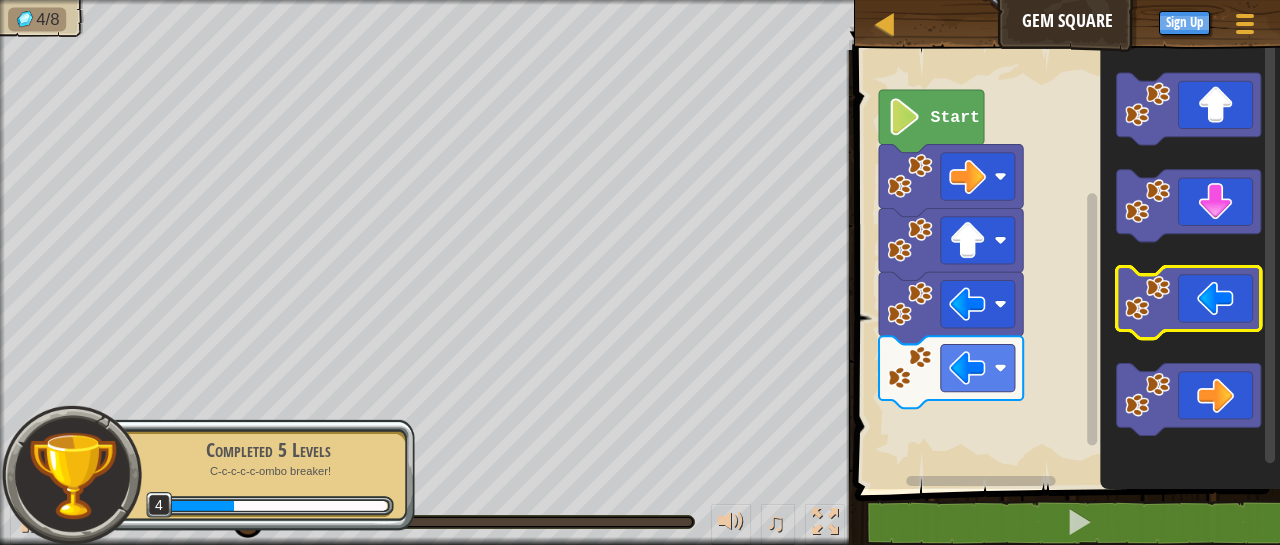 click 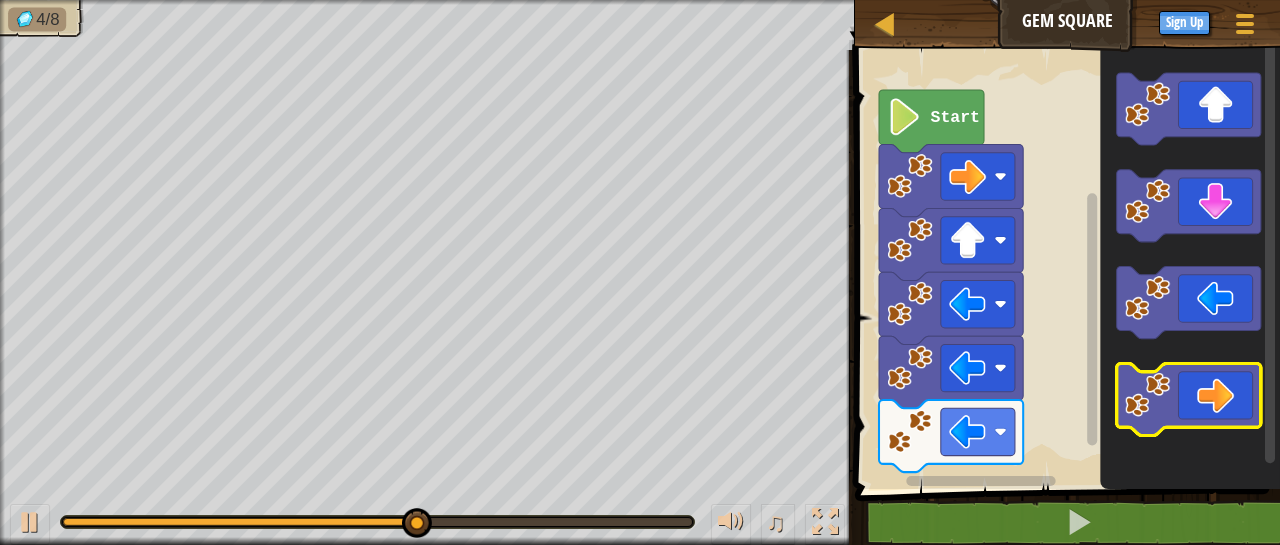 click 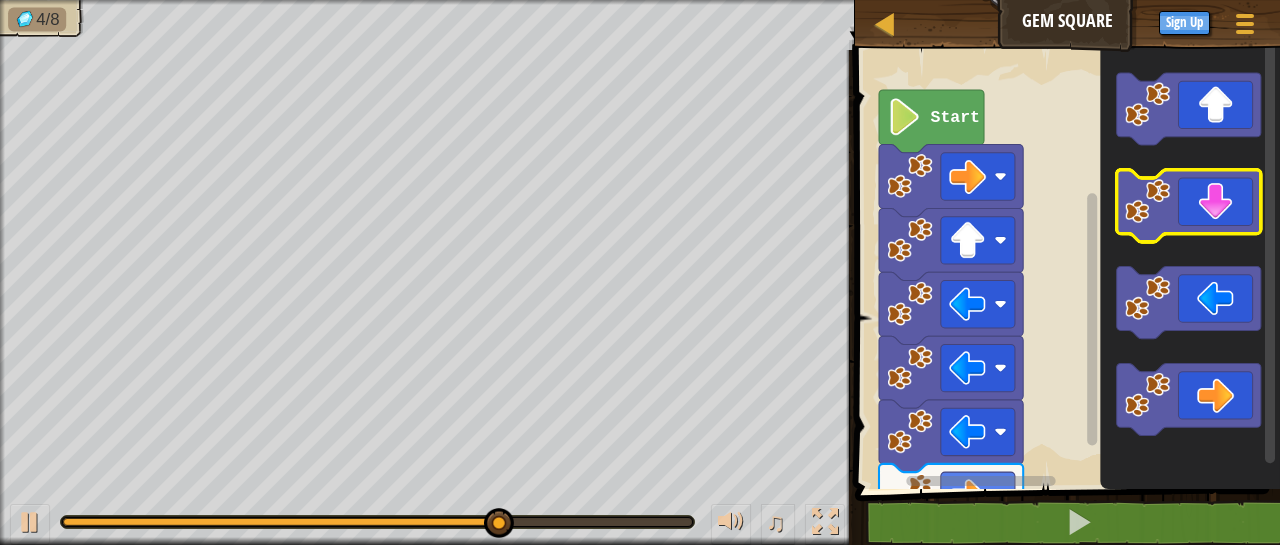 click 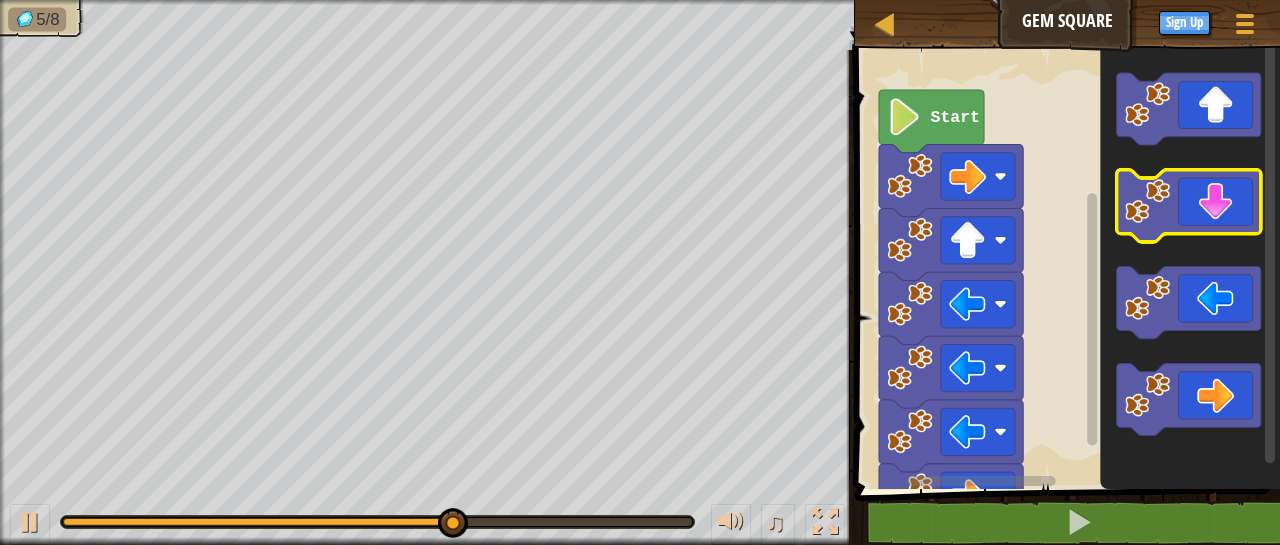 click 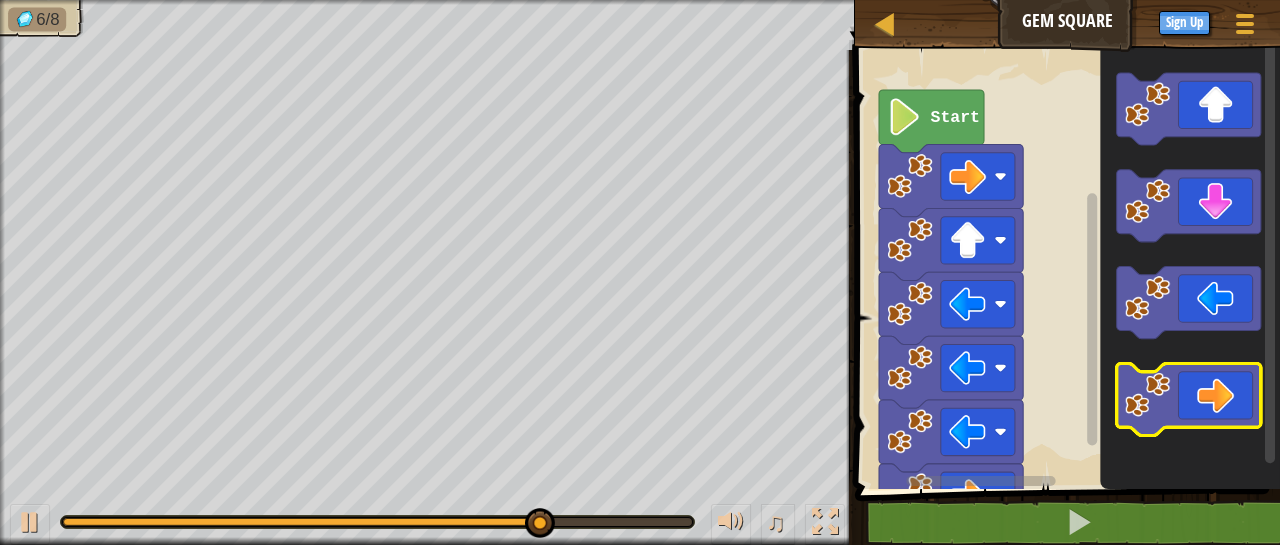 click 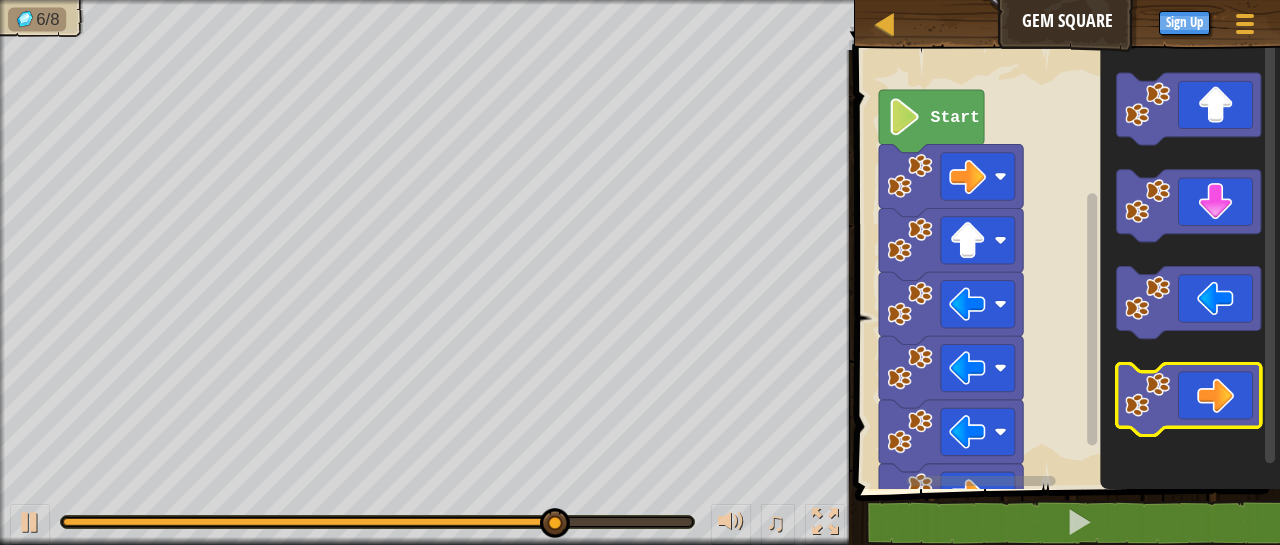 click 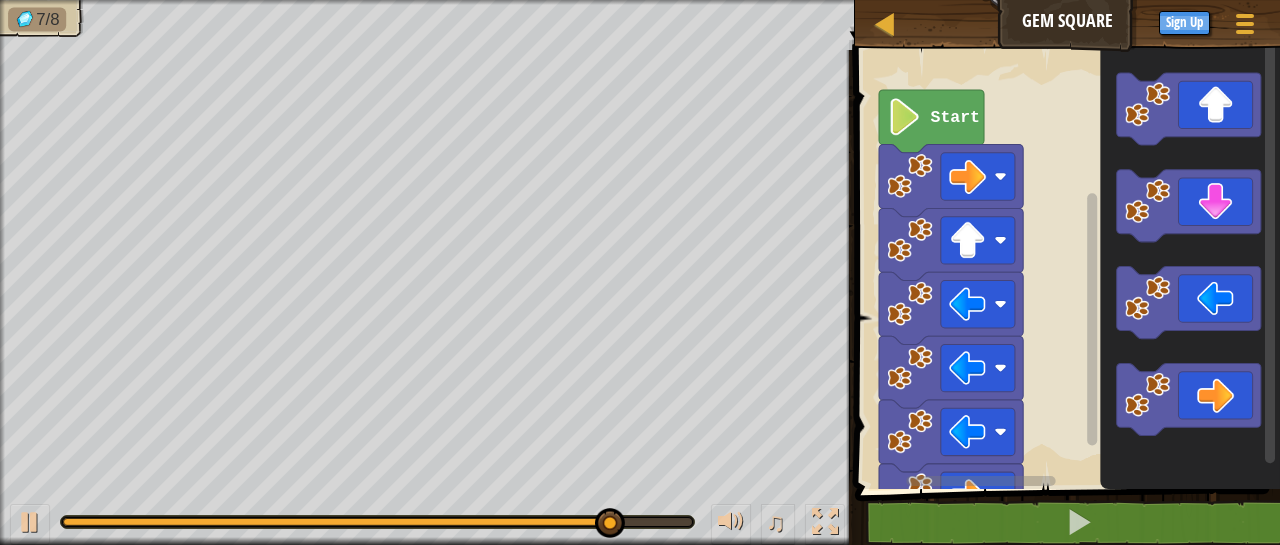 click 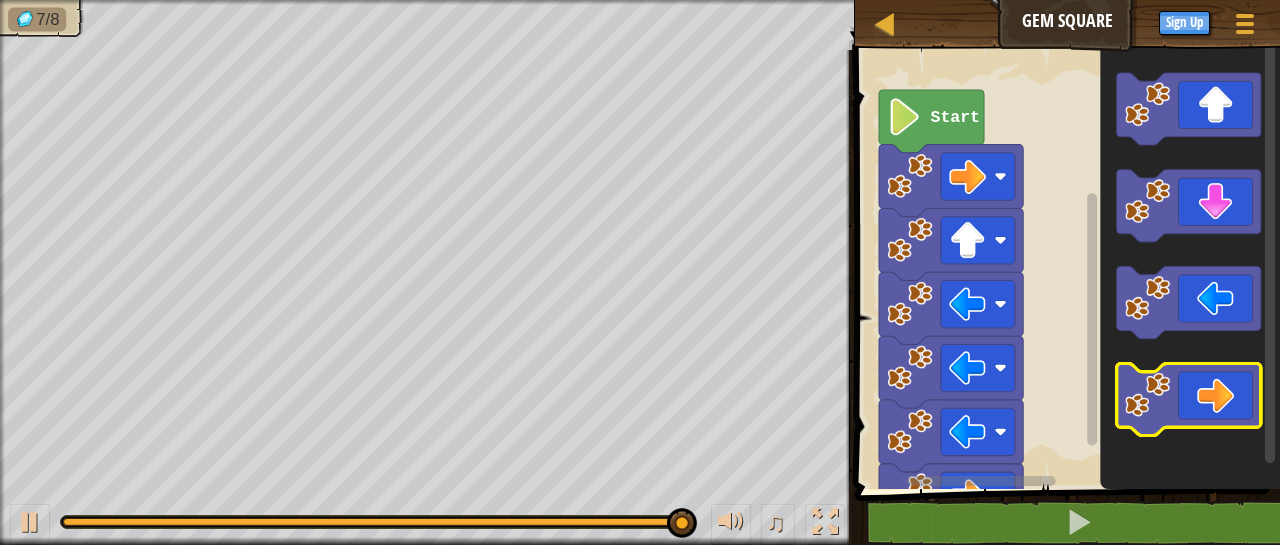 click 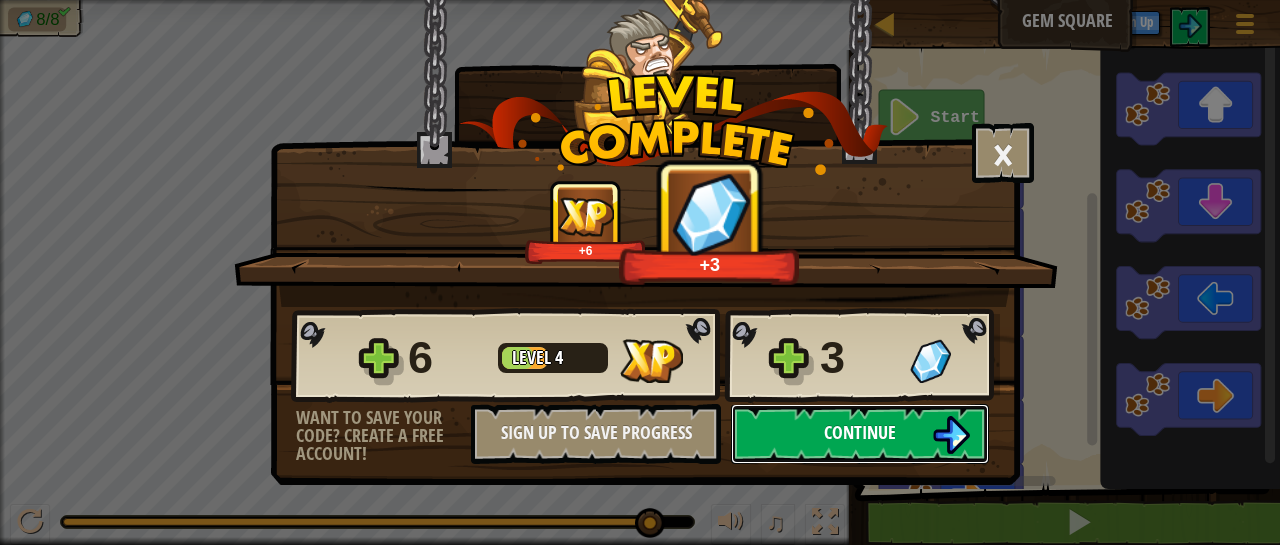 click on "Continue" at bounding box center [860, 434] 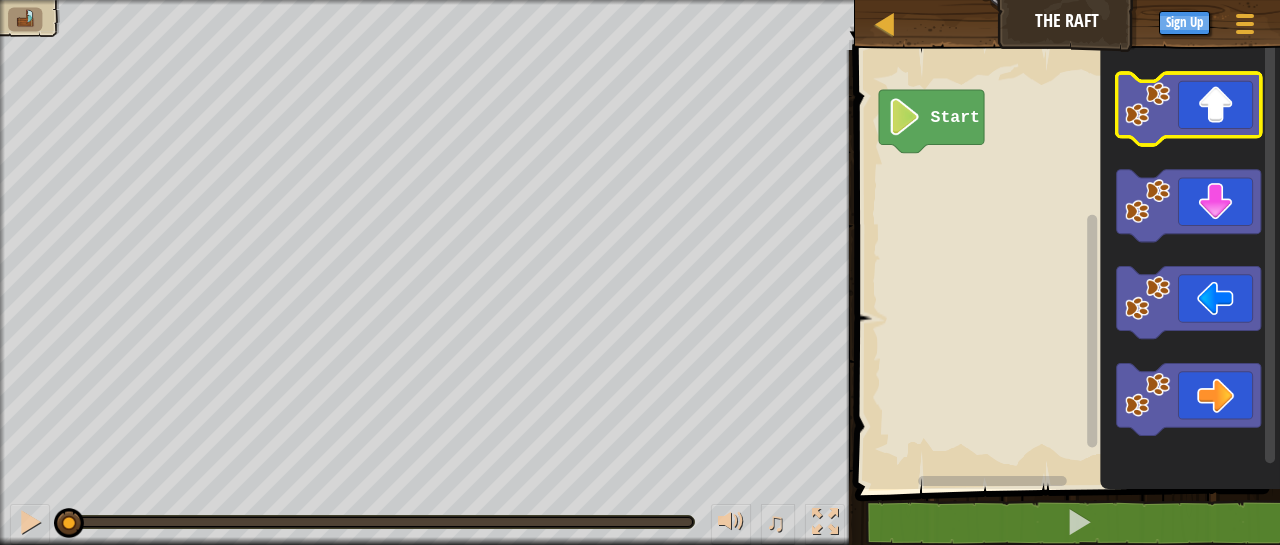click 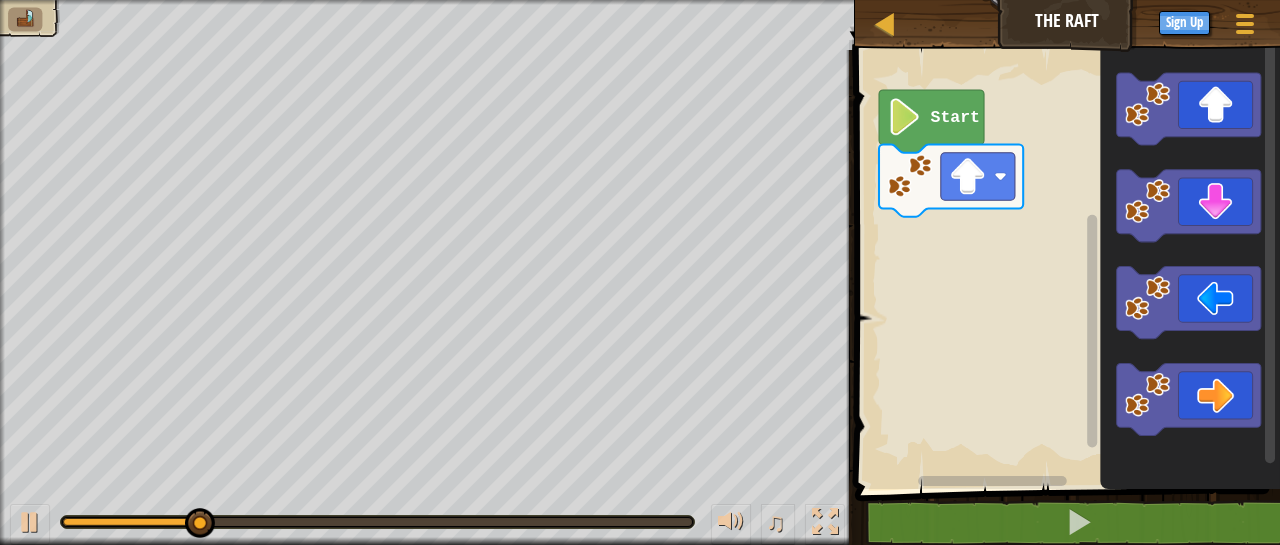 click 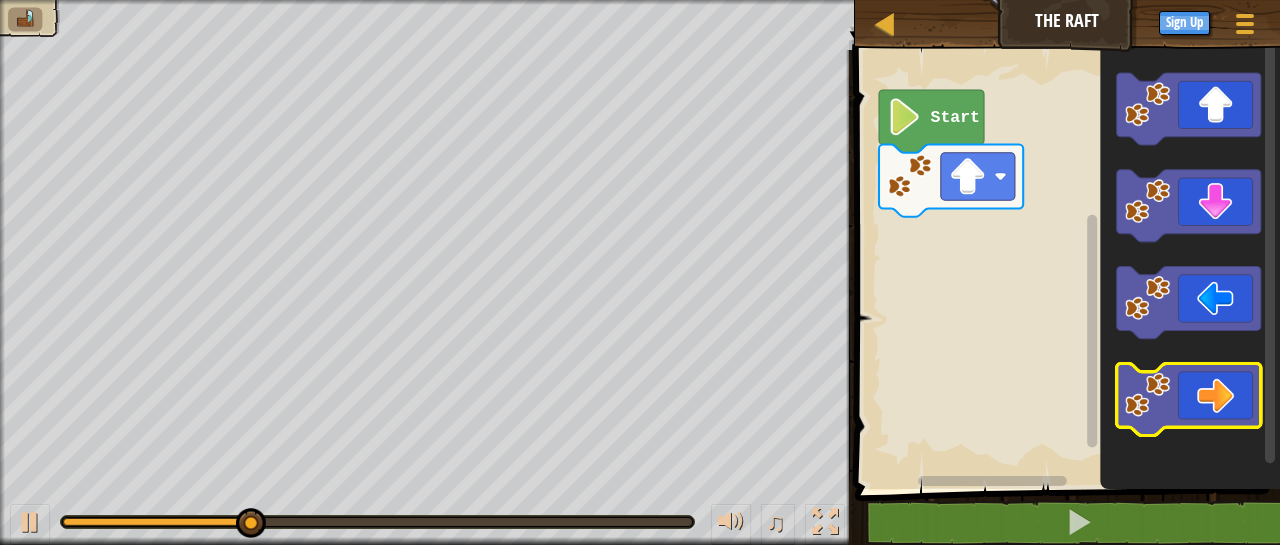 click 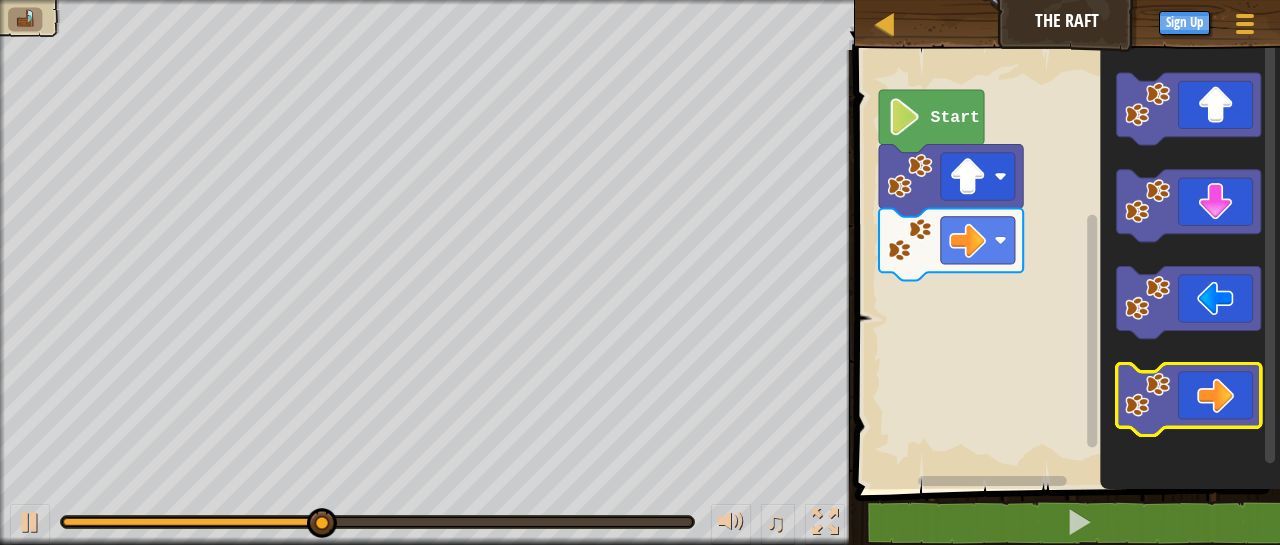 click 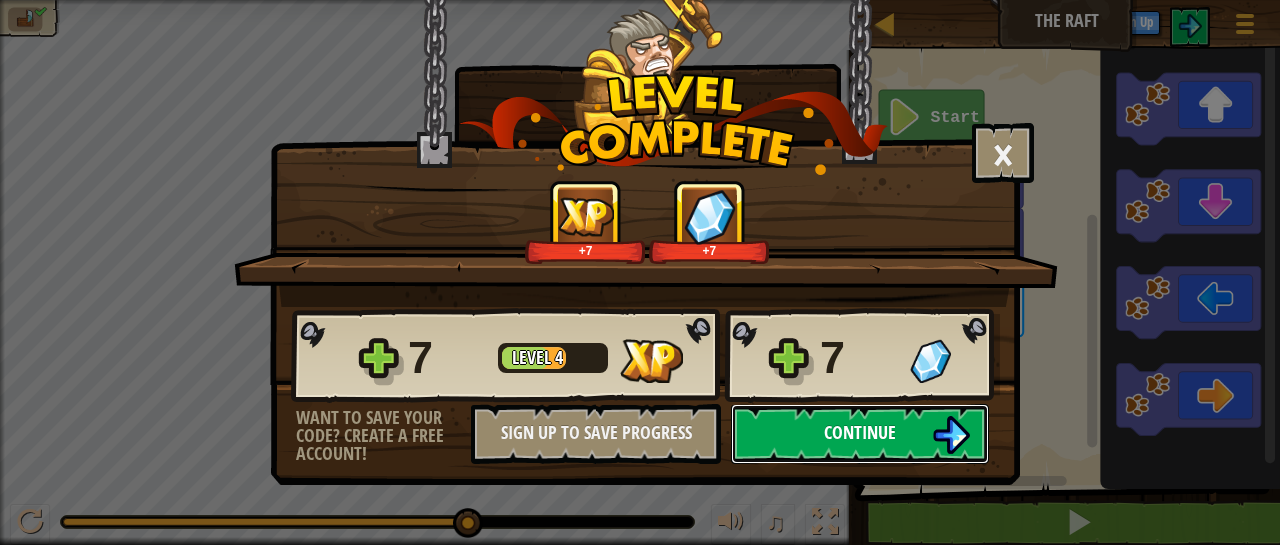 click on "Continue" at bounding box center (860, 432) 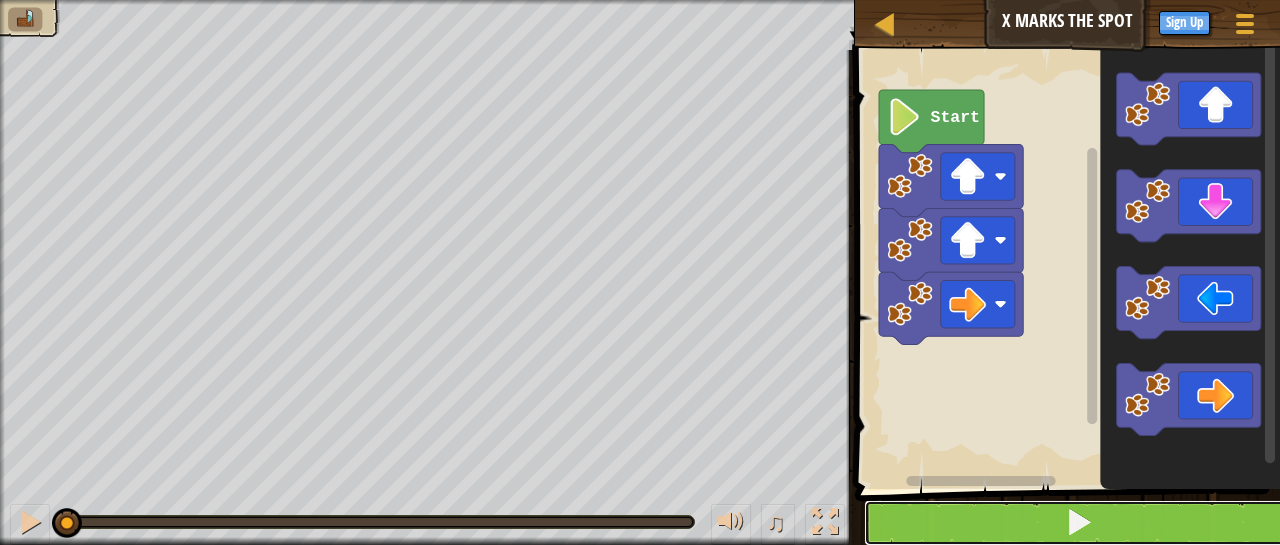 click at bounding box center (1079, 523) 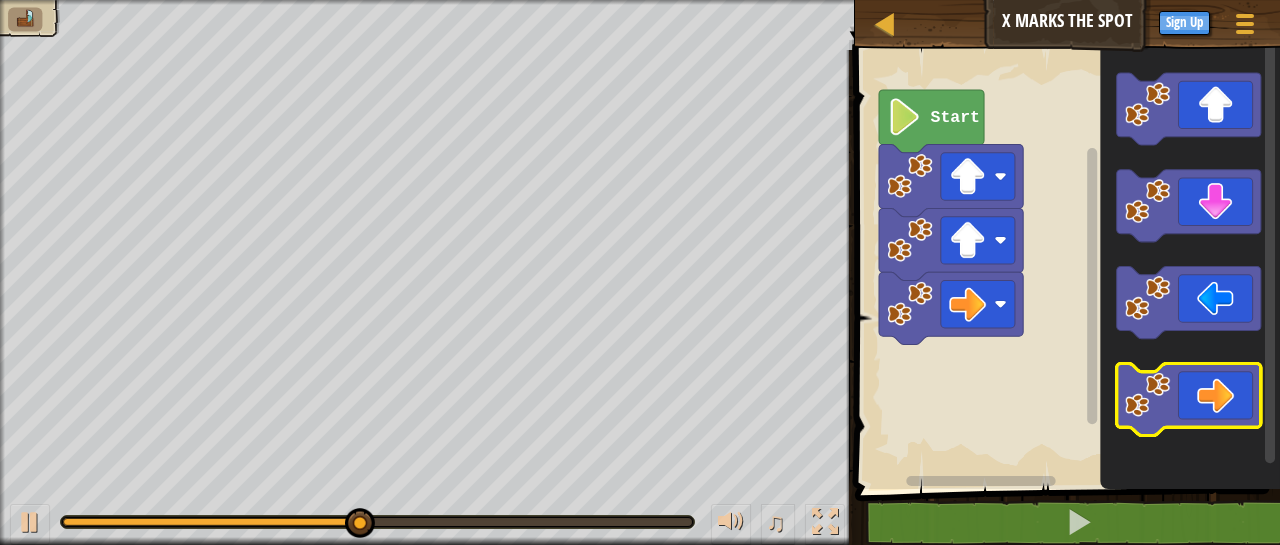 click 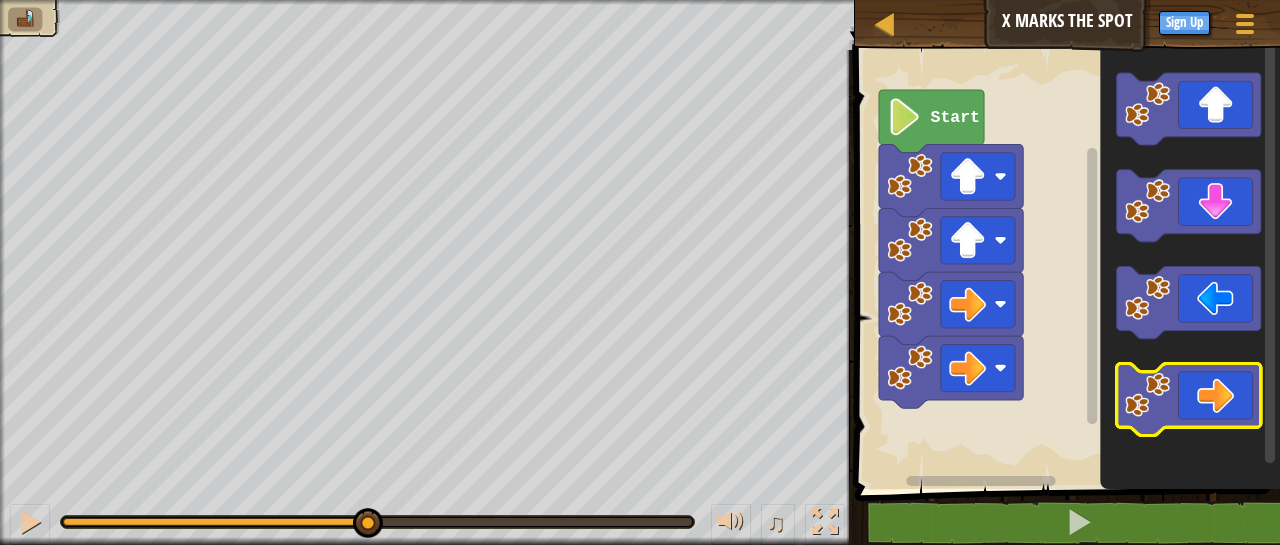 click 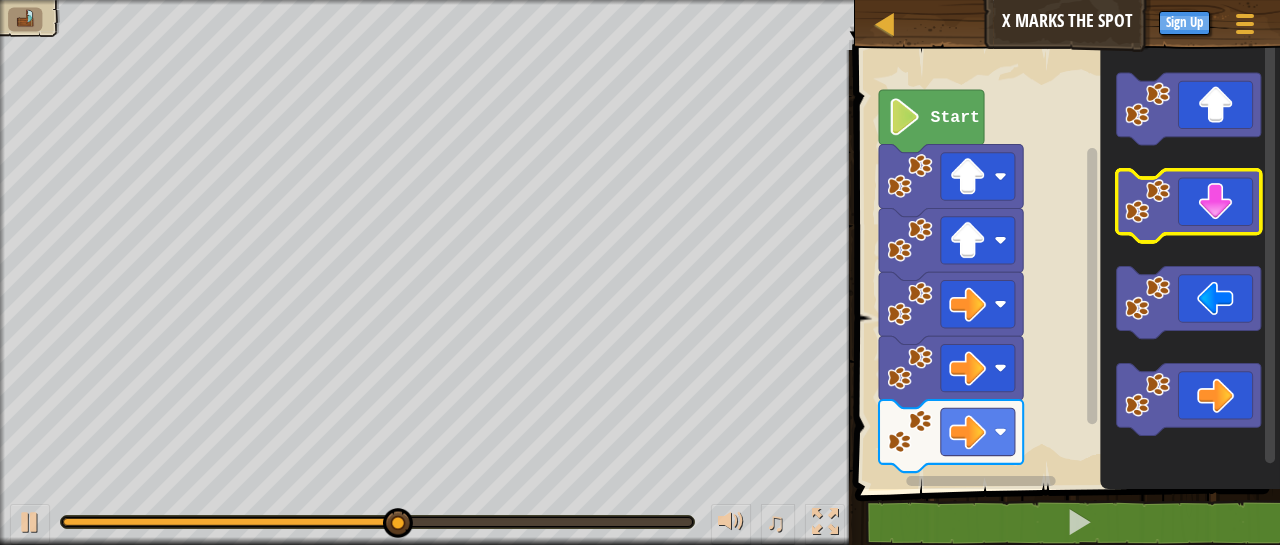 click 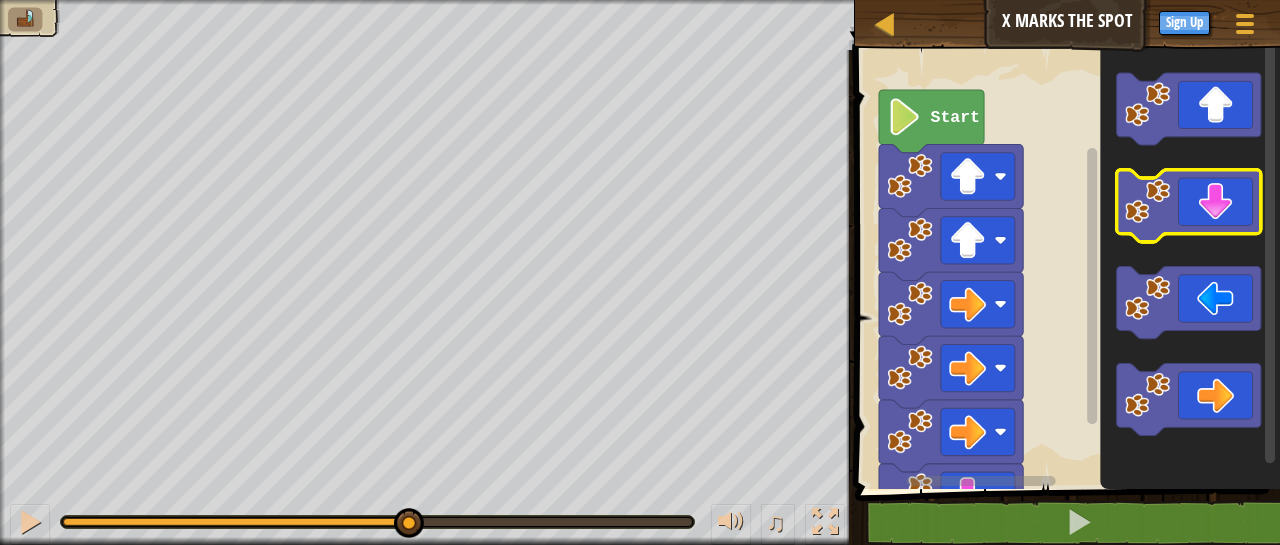 click 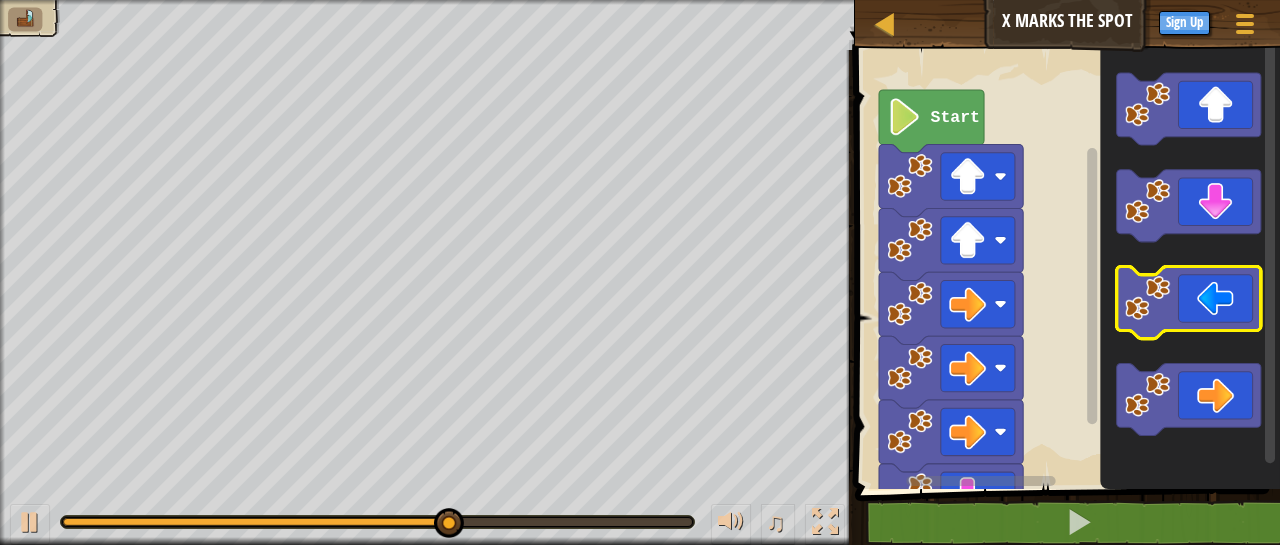 click 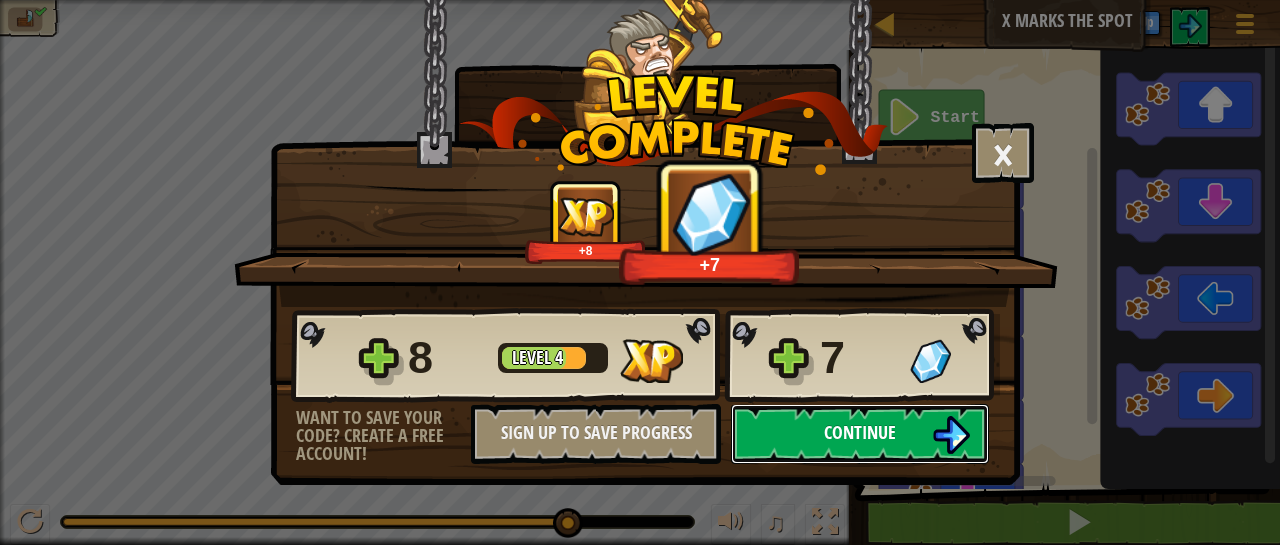click on "Continue" at bounding box center (860, 434) 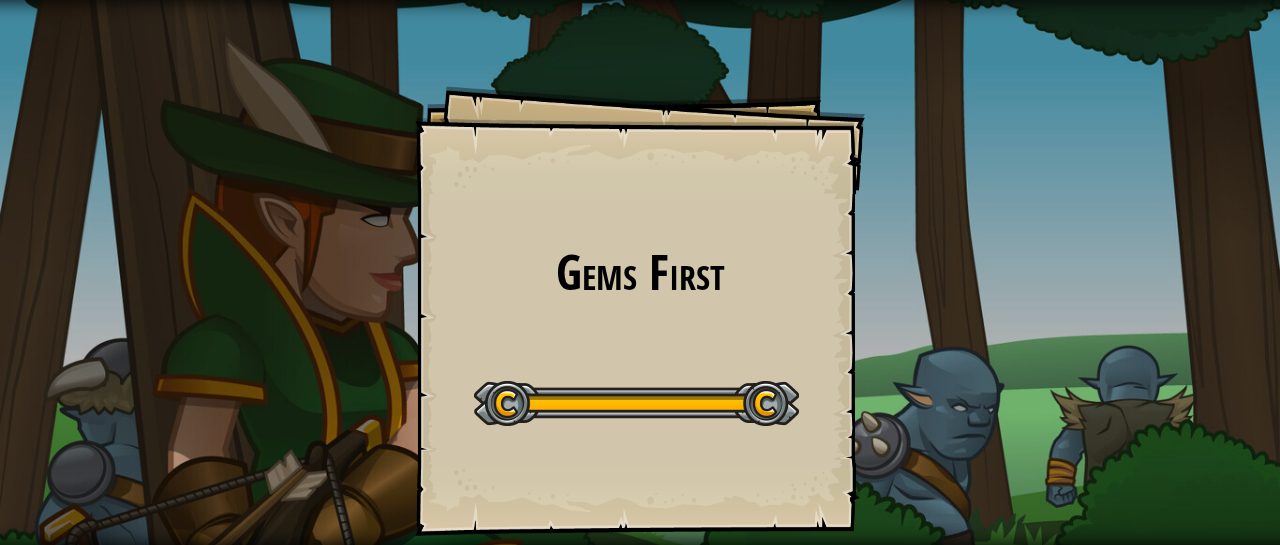 click on "Gems First Goals Start Level Error loading from server. Try refreshing the page. You'll need a subscription to play this level. Subscribe You'll need to join a course to play this level. Back to my courses Ask your teacher to assign a license to you so you can continue to play CodeCombat! Back to my courses This level is locked. Back to my courses Sharpening the swords. Map Gems First Game Menu Sign Up 1     הההההההההההההההההההההההההההההההההההההההההההההההההההההההההההההההההההההההההההההההההההההההההההההההההההההההההההההההההההההההההההההההההההההההההההההההההההההההההההההההההההההההההההההההההההההההההההההההההההההההההההההההההההההההההההההההההההההההההההההההההההההההההההההההה Solution × × Fix Your Code Need help? Ask the AI 1/4 ♫ Skip Directions : Hint 1 1 / 0 x × +8" at bounding box center (640, 0) 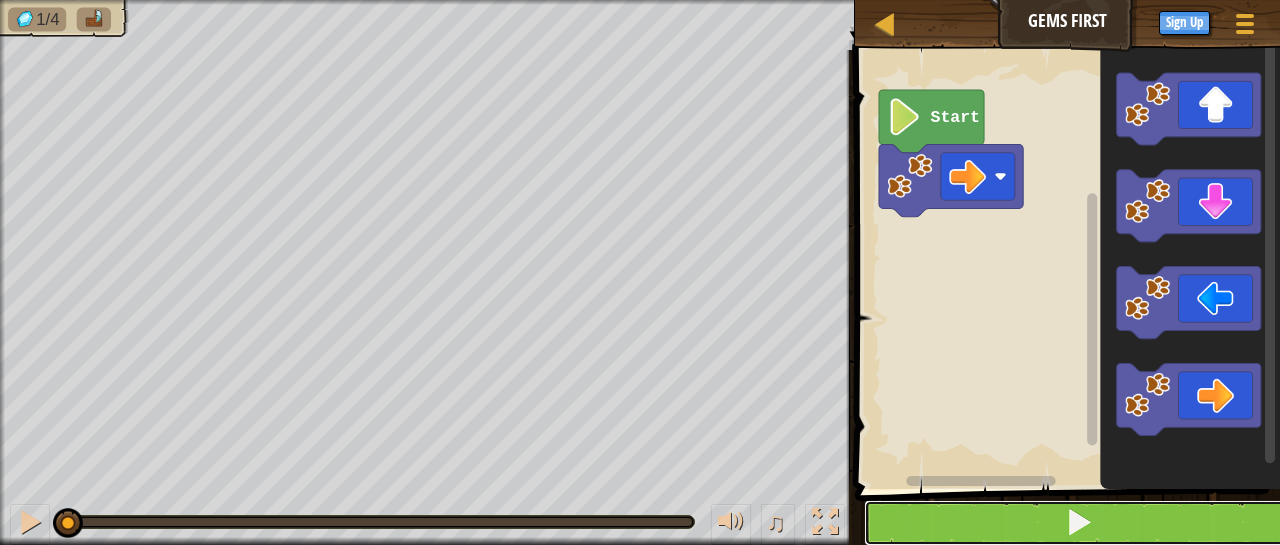 click at bounding box center [1079, 523] 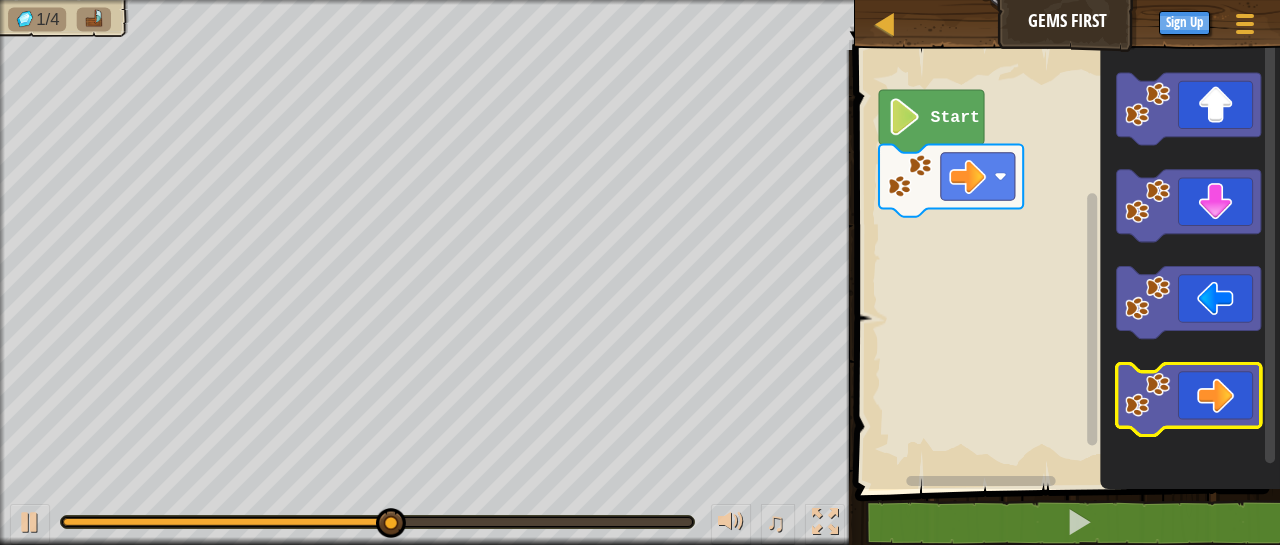 click 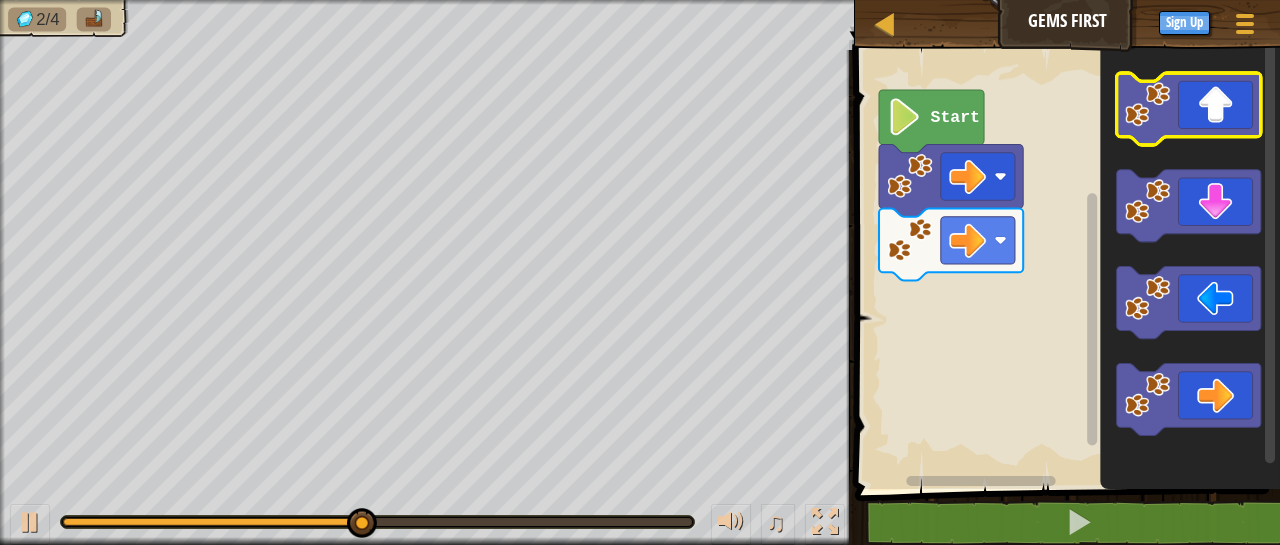 click 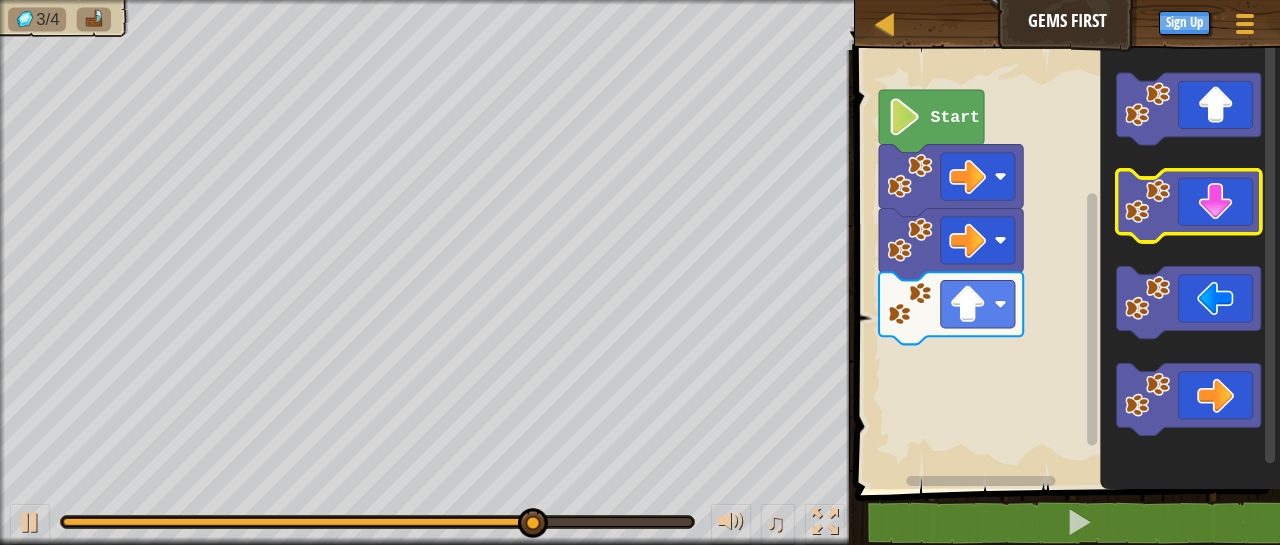 click 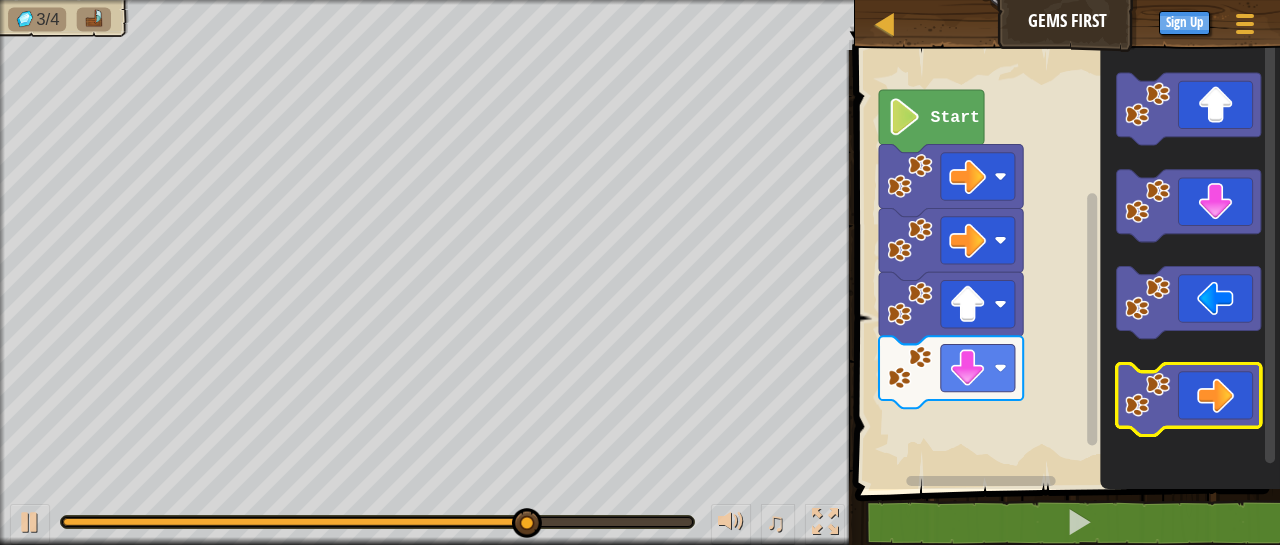 click 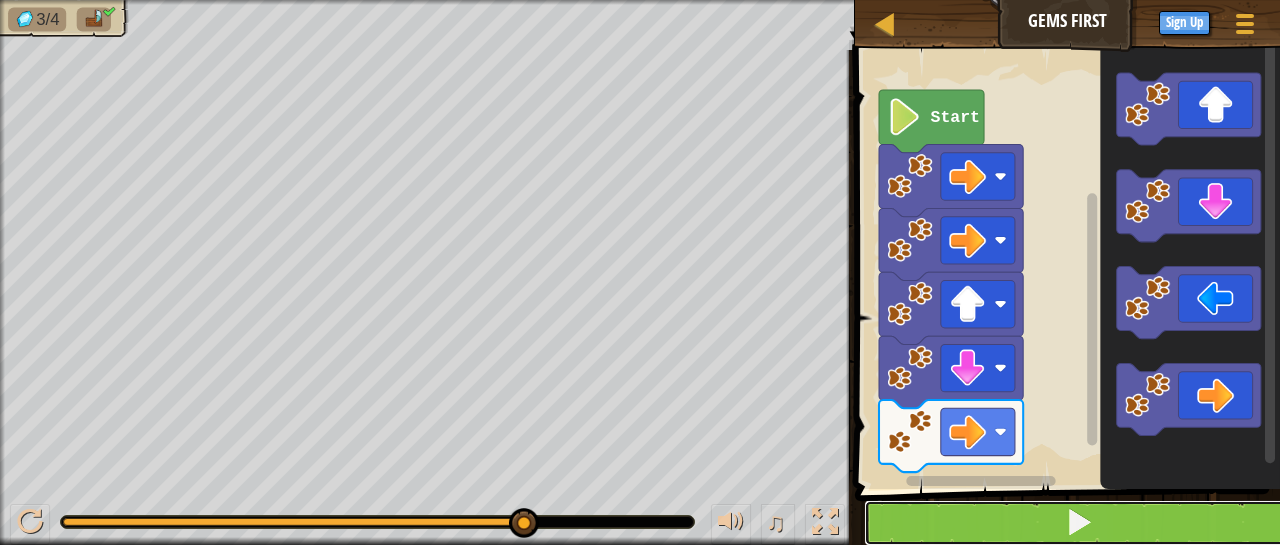 click at bounding box center (1079, 523) 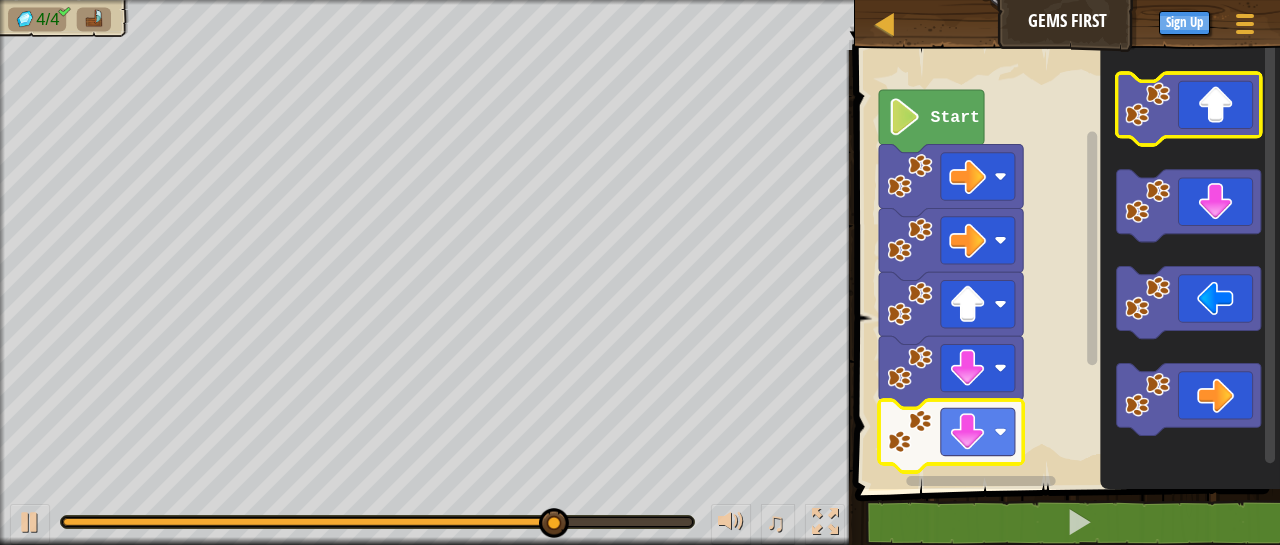 click 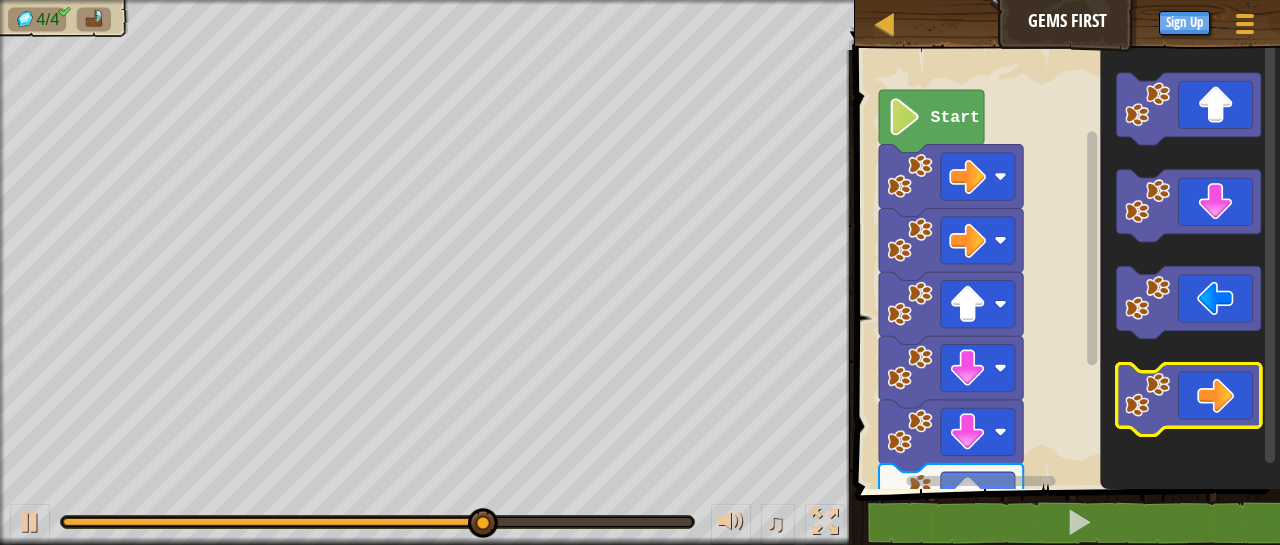 click 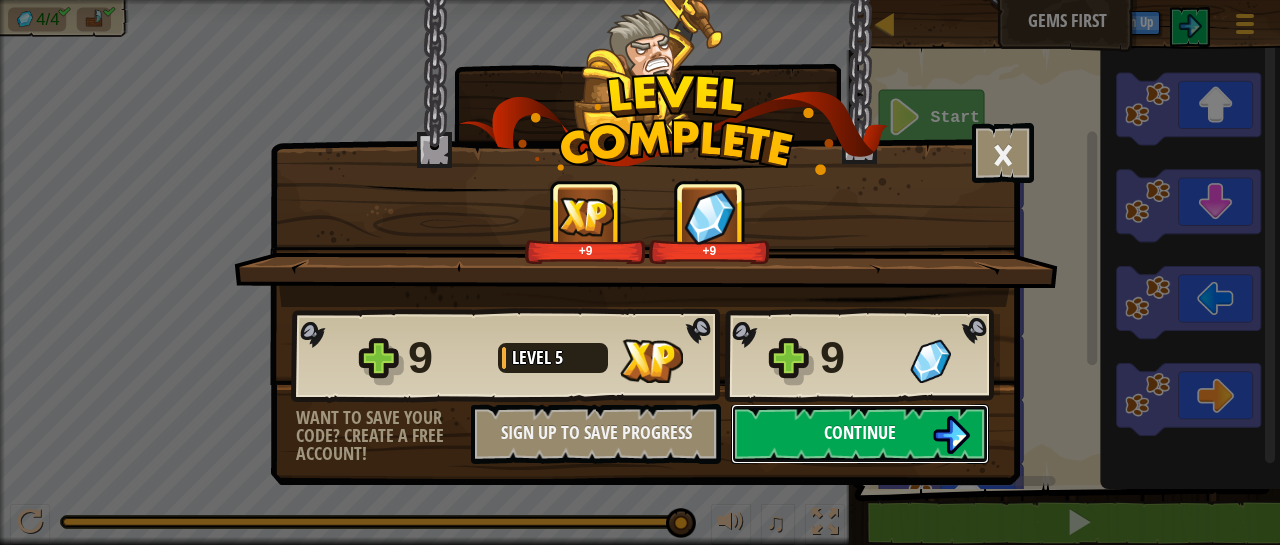 click on "Continue" at bounding box center (860, 434) 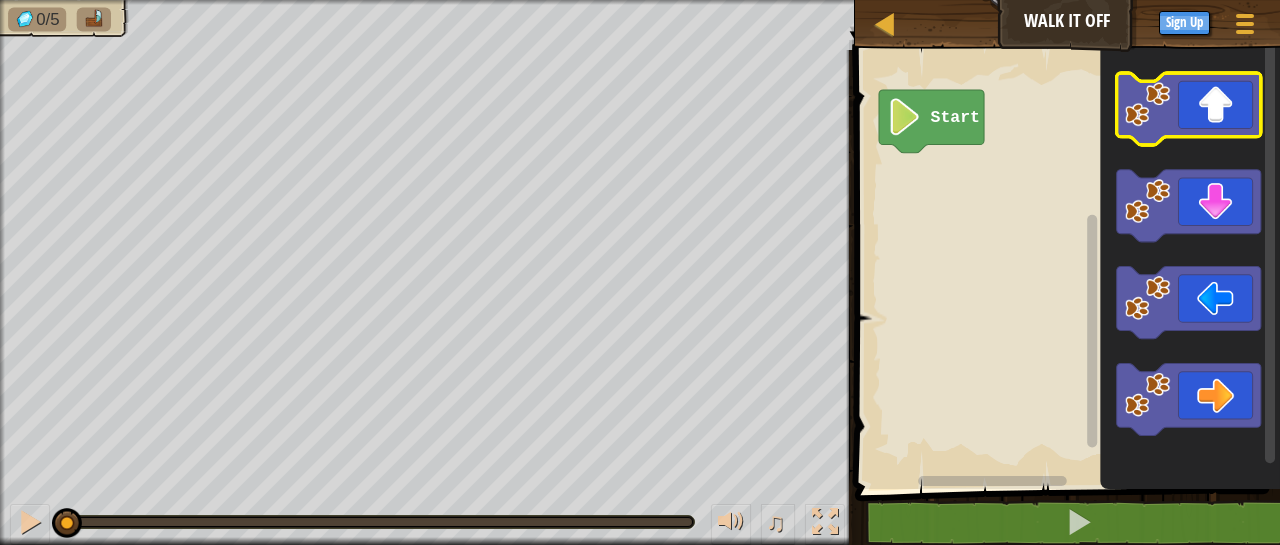 click 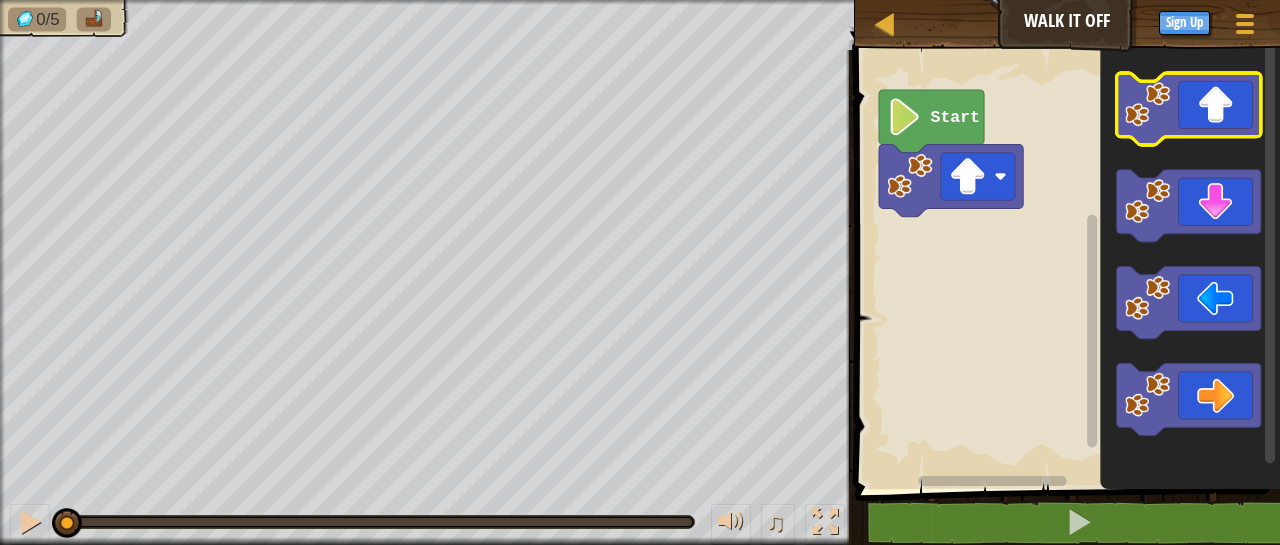 click 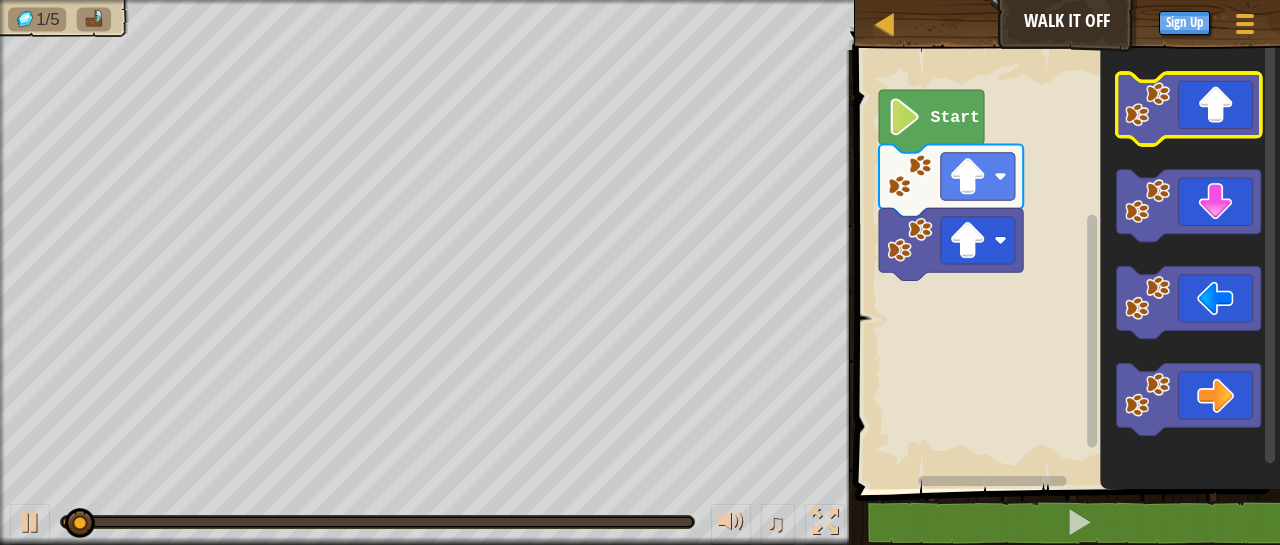 click 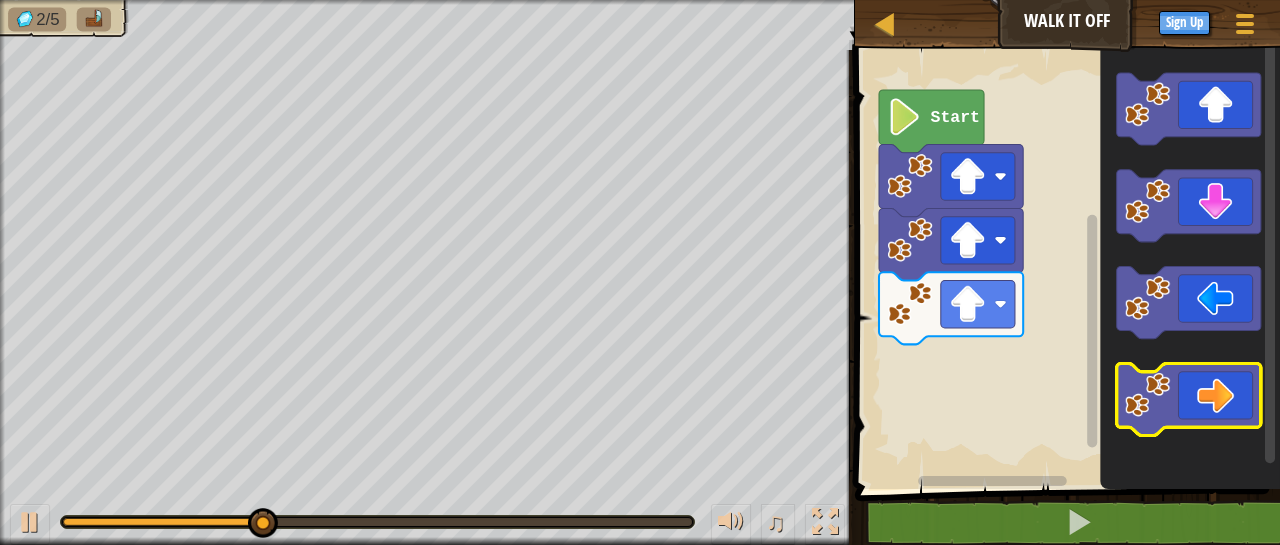 click 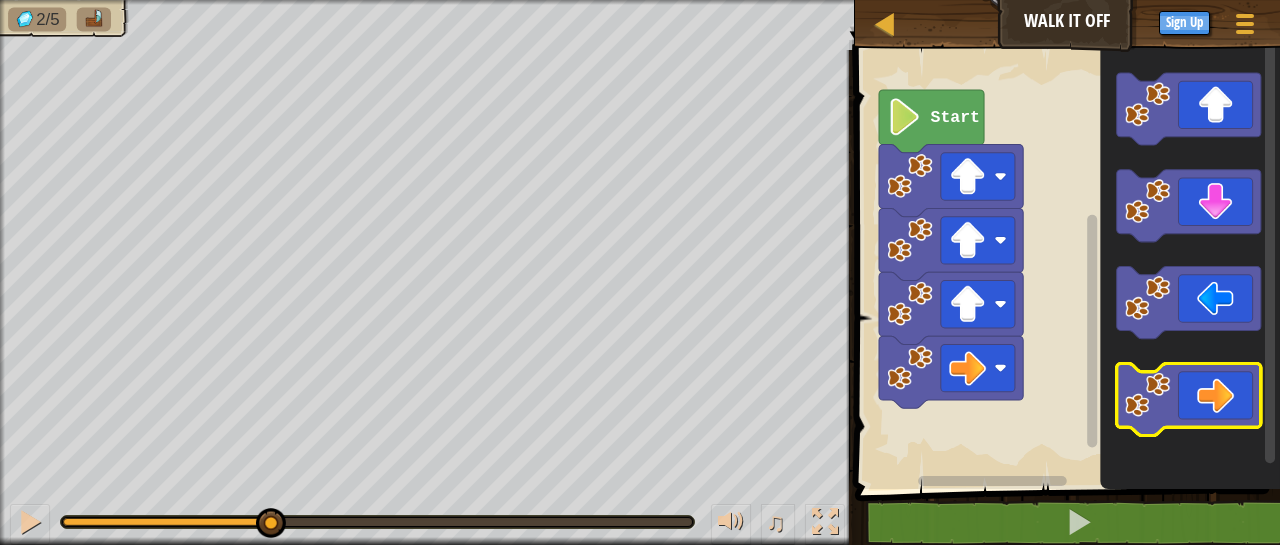click 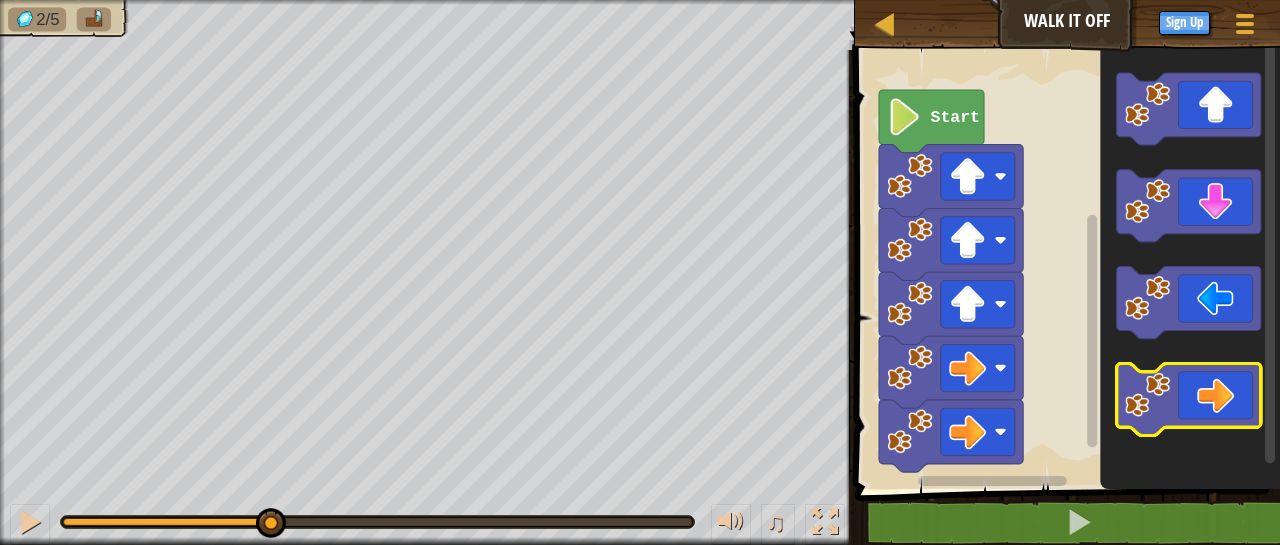 click 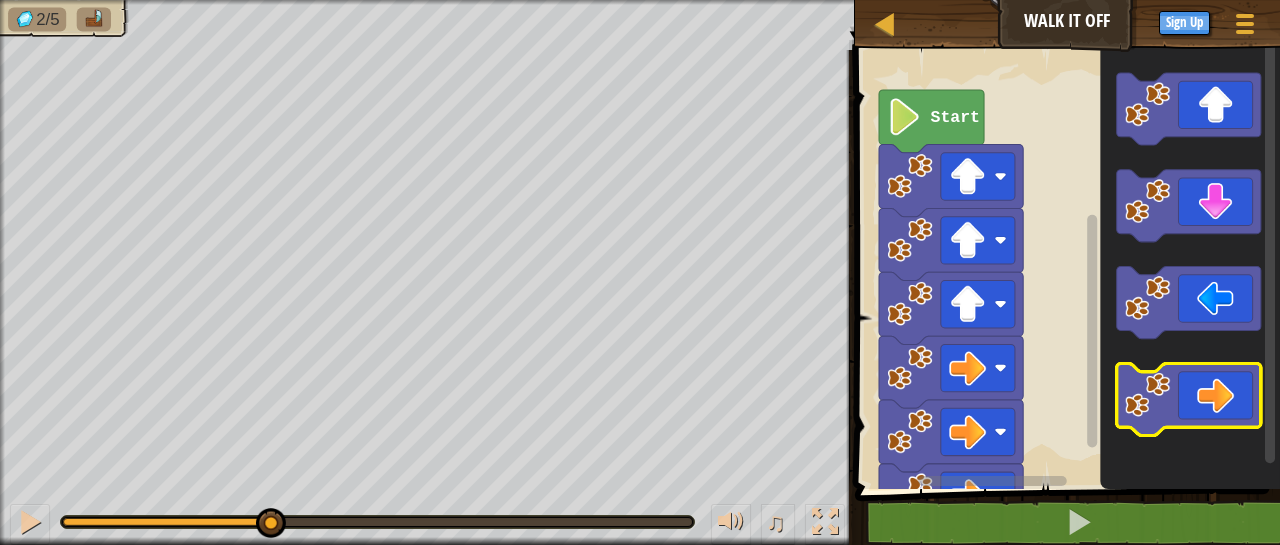 click 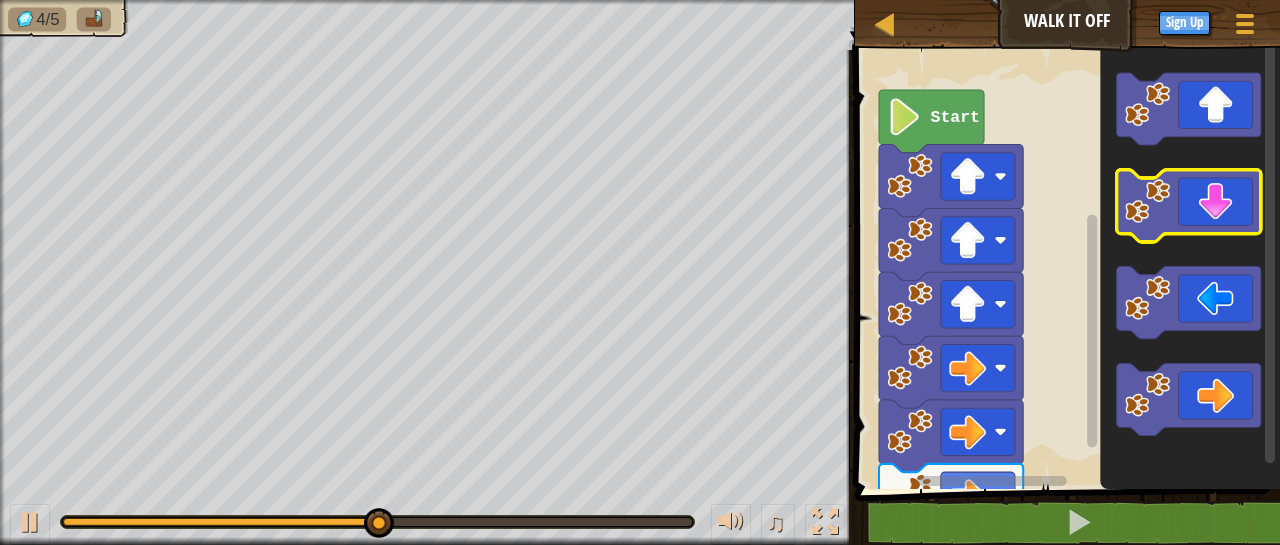 click 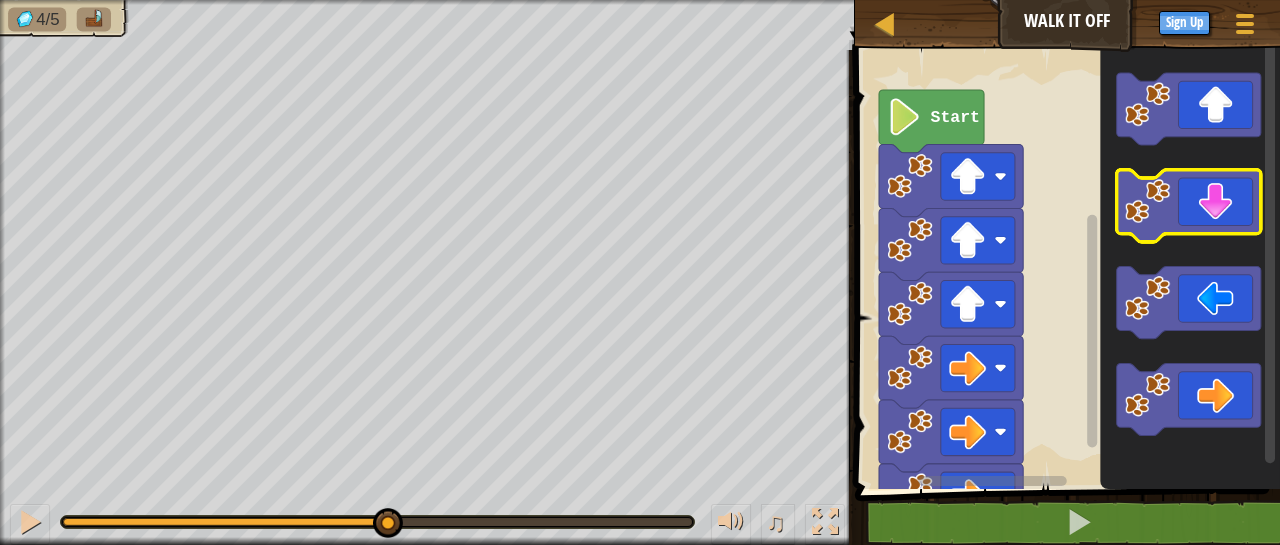click 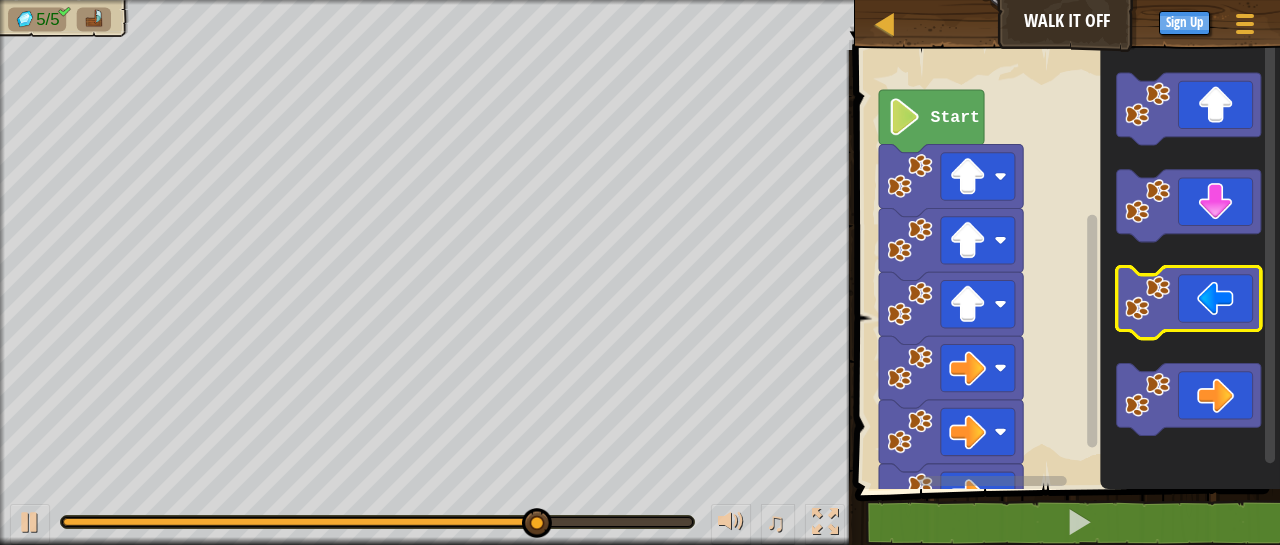 click 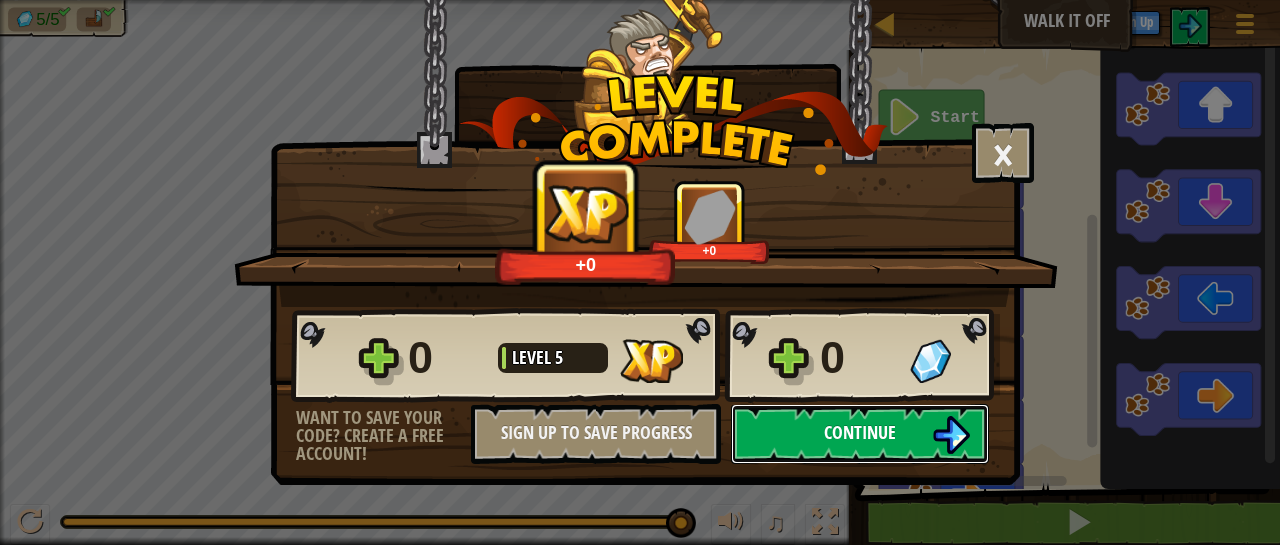 click on "Continue" at bounding box center (860, 432) 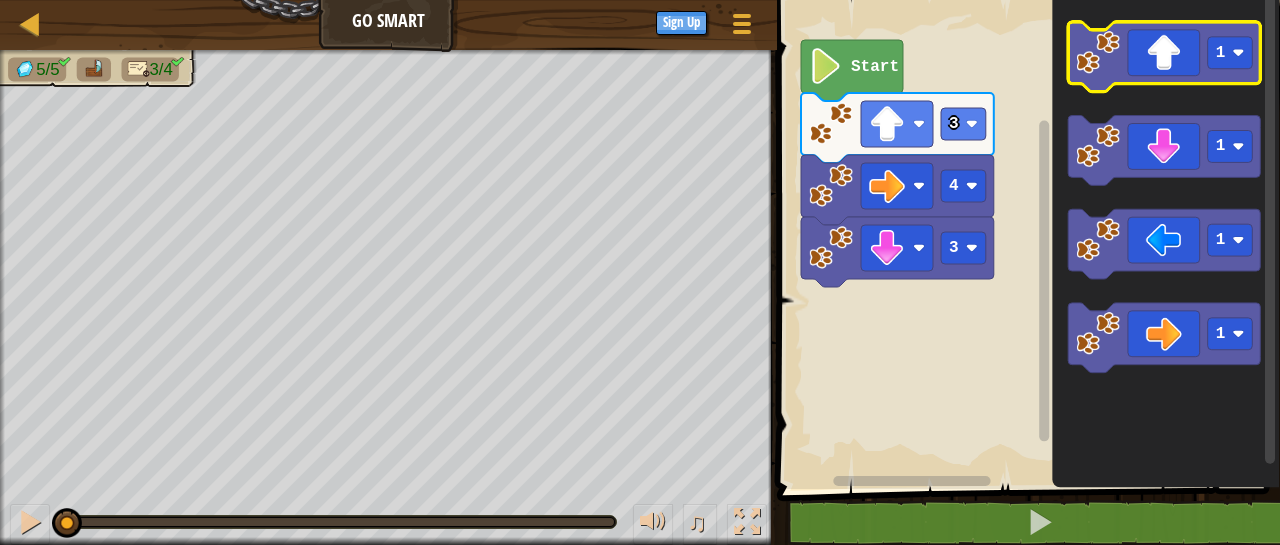click 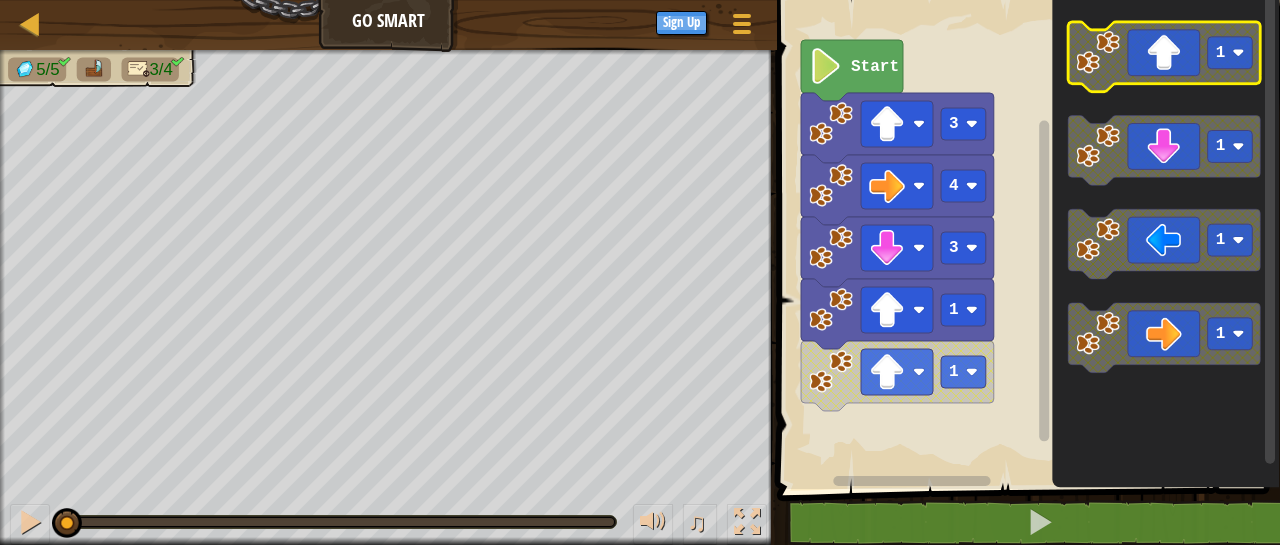 click 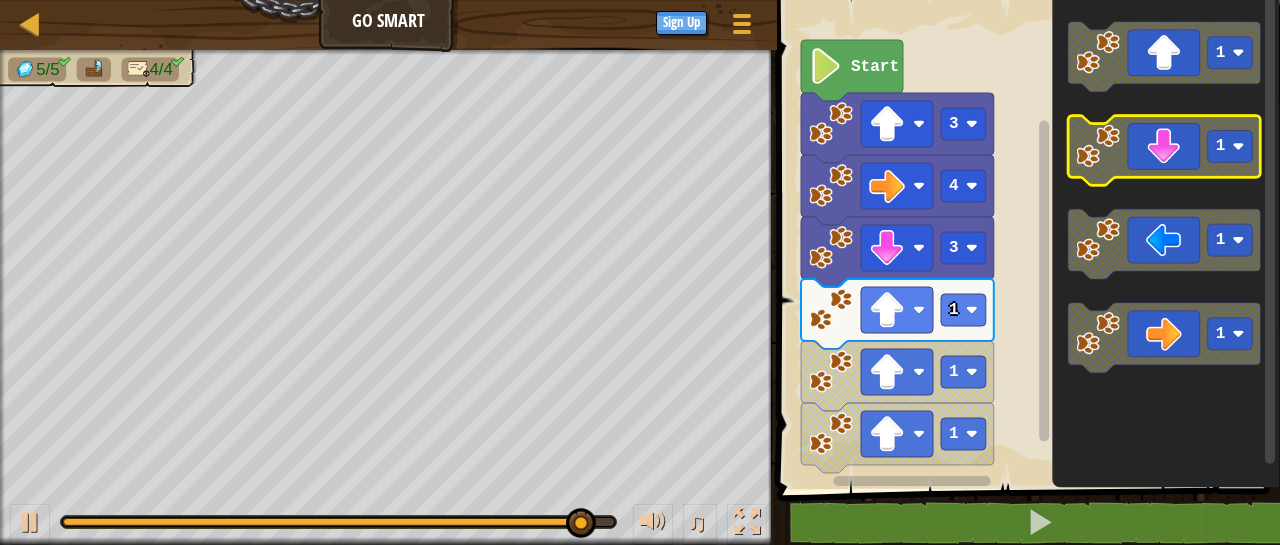 click 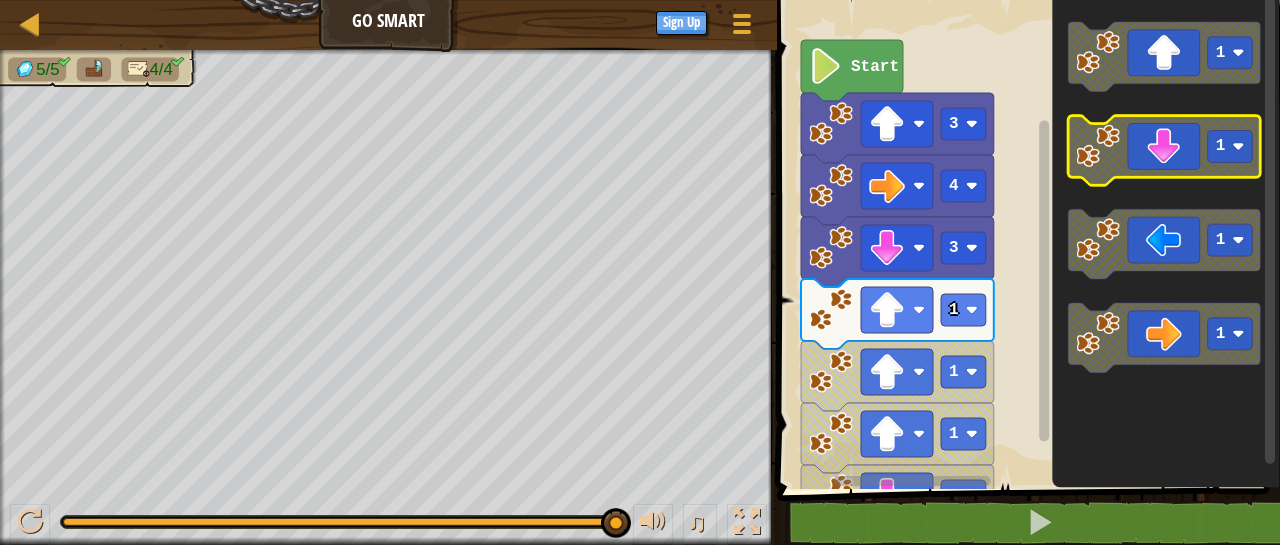 click 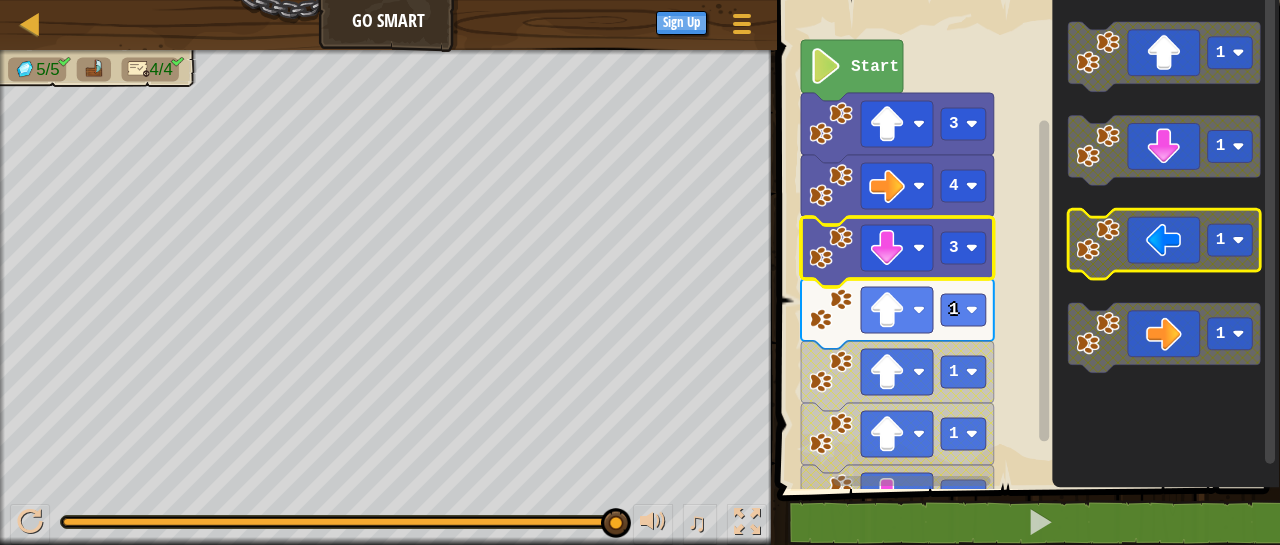 click 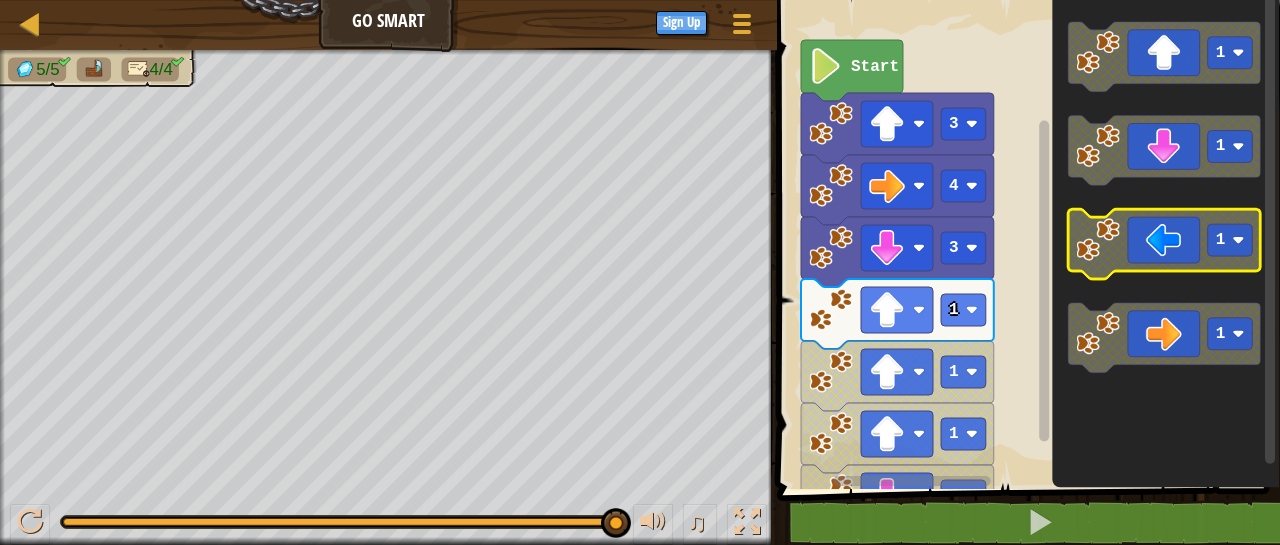 click 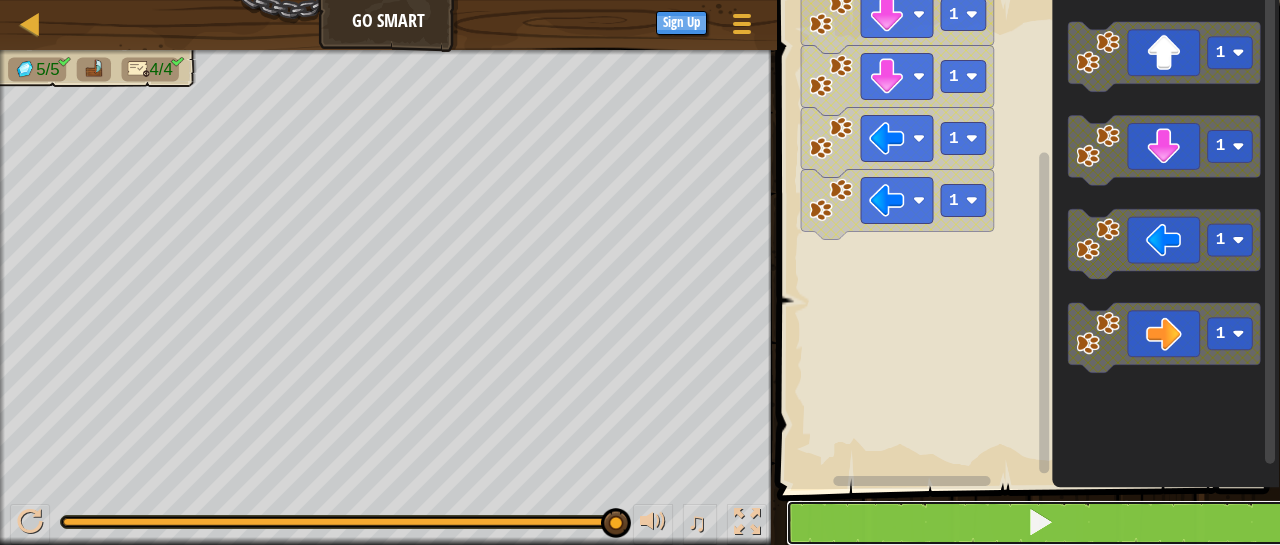 click at bounding box center (1040, 523) 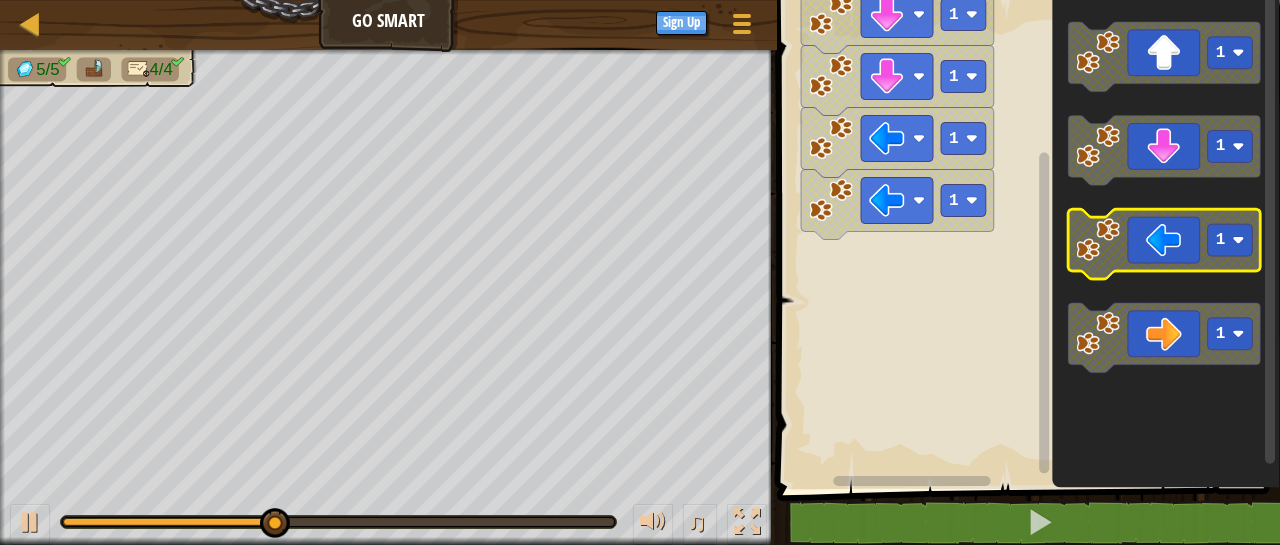 click 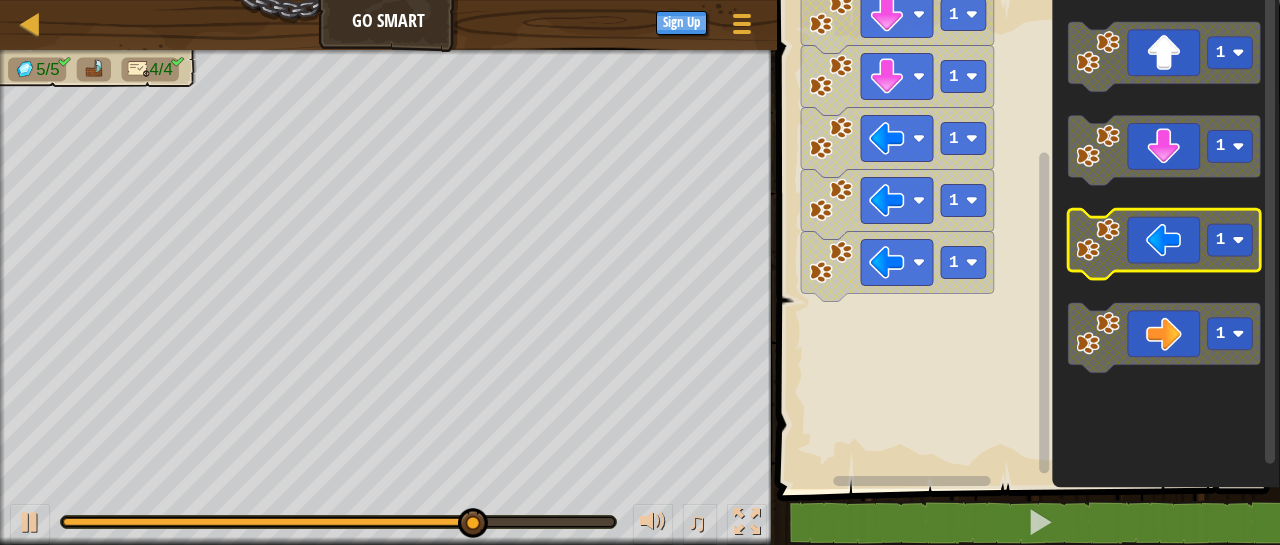 click 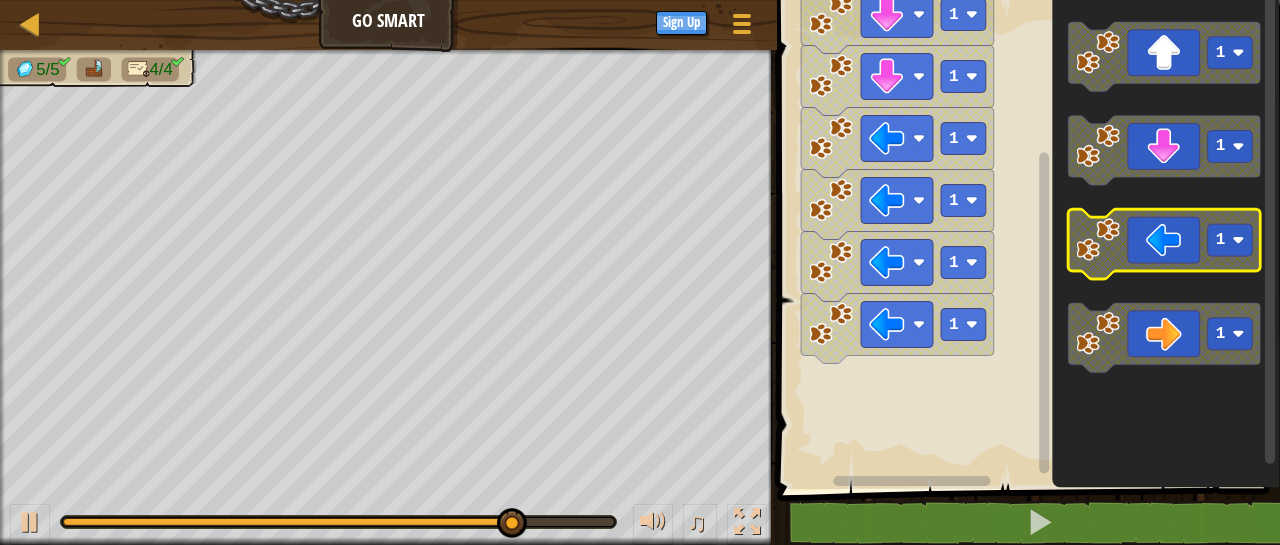 click 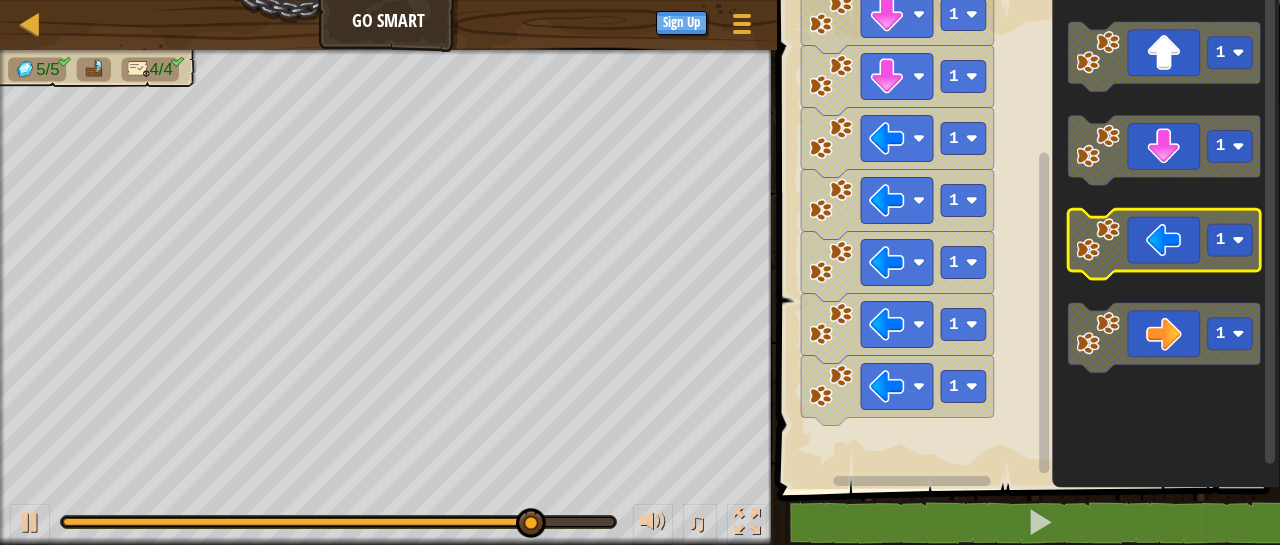 click on "1 1 1 1" 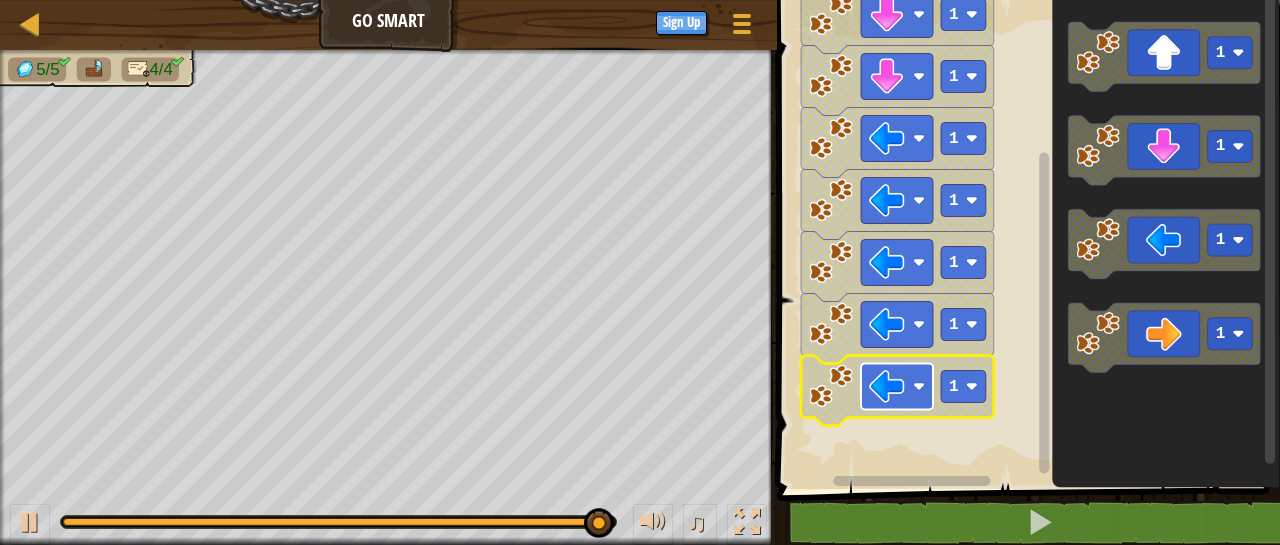 click 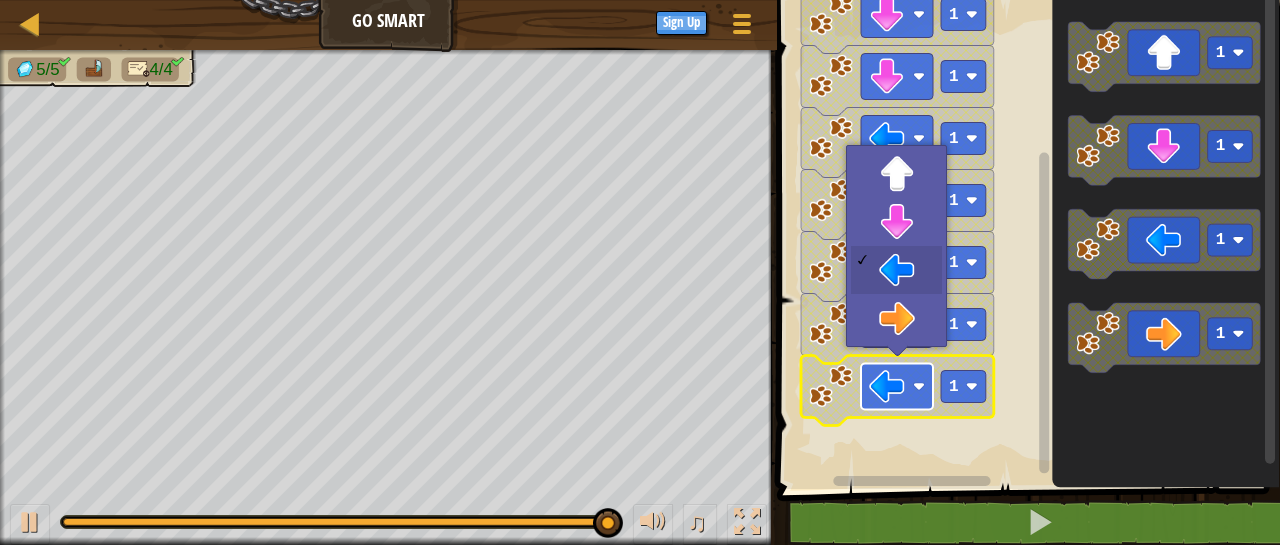 click 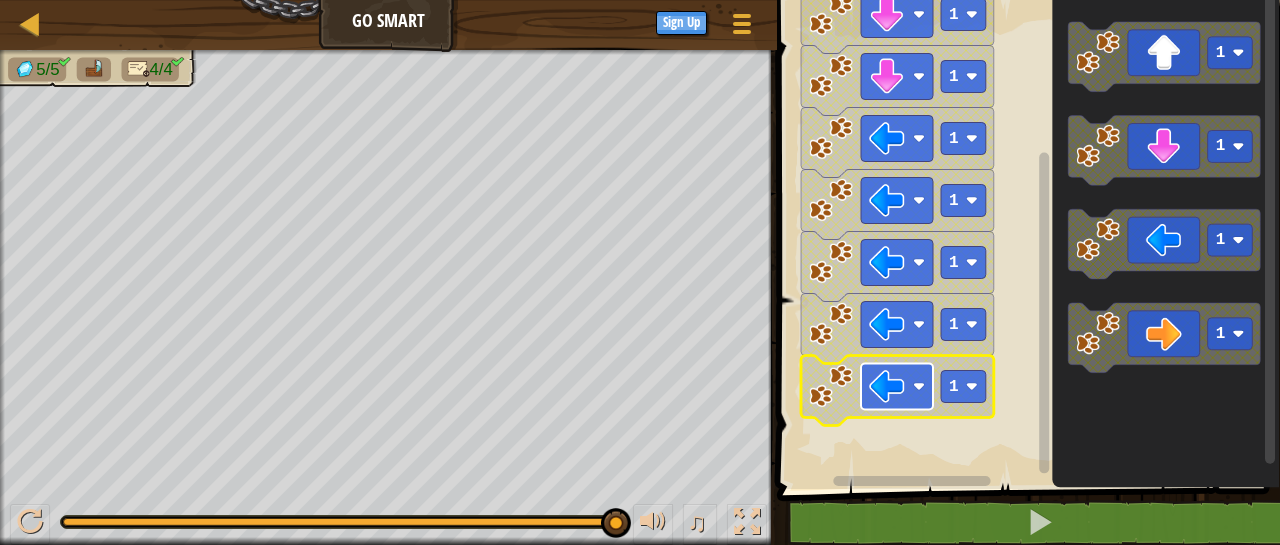 click 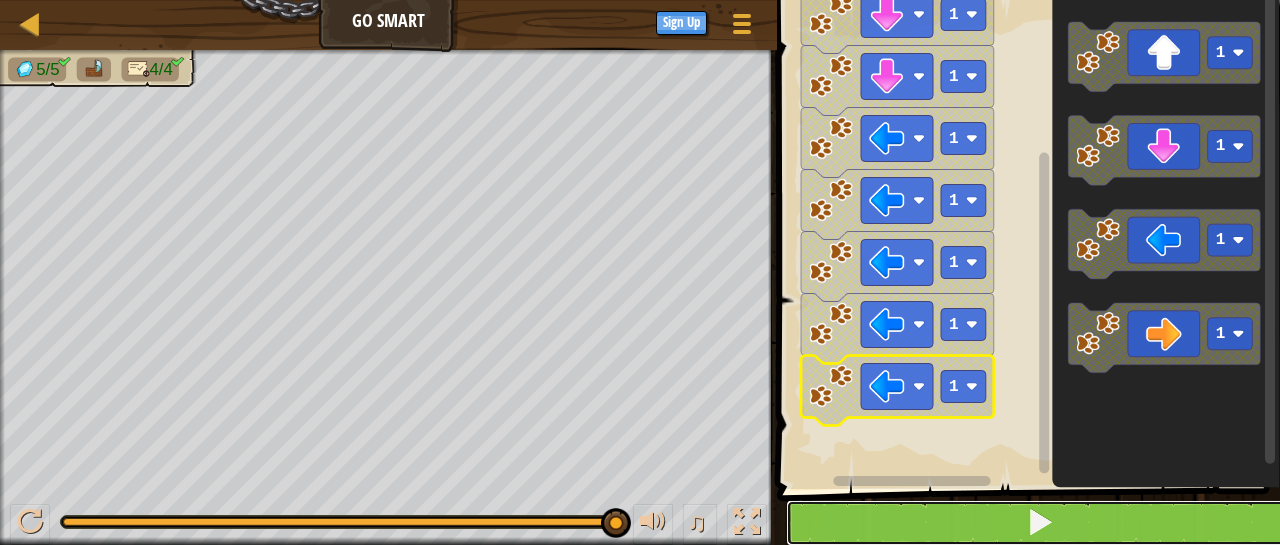 click at bounding box center [1040, 523] 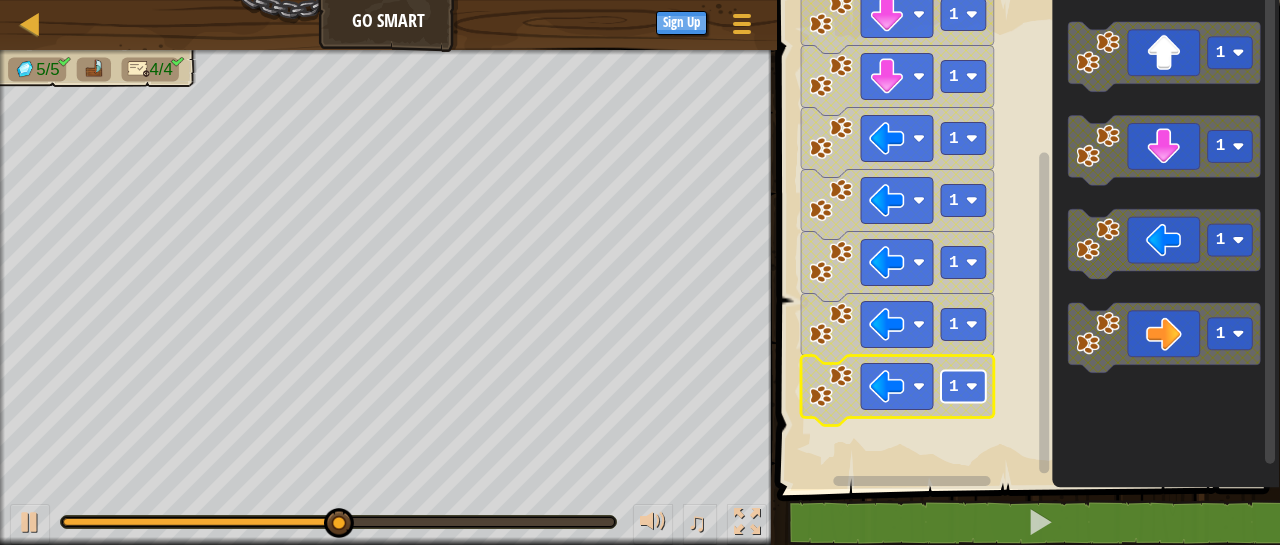 click 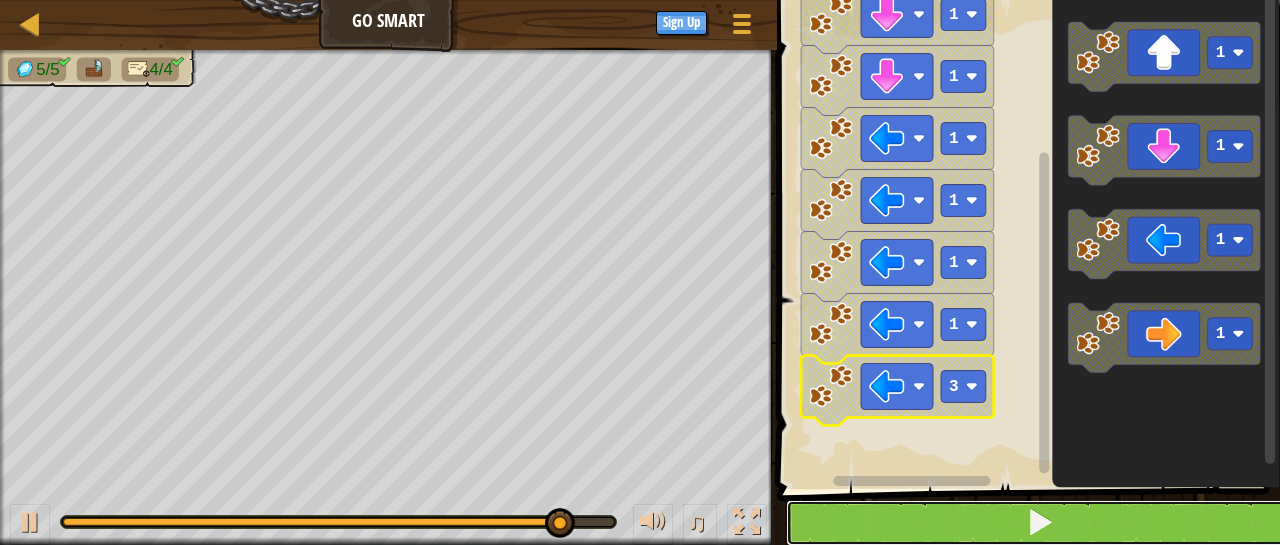 click at bounding box center [1040, 522] 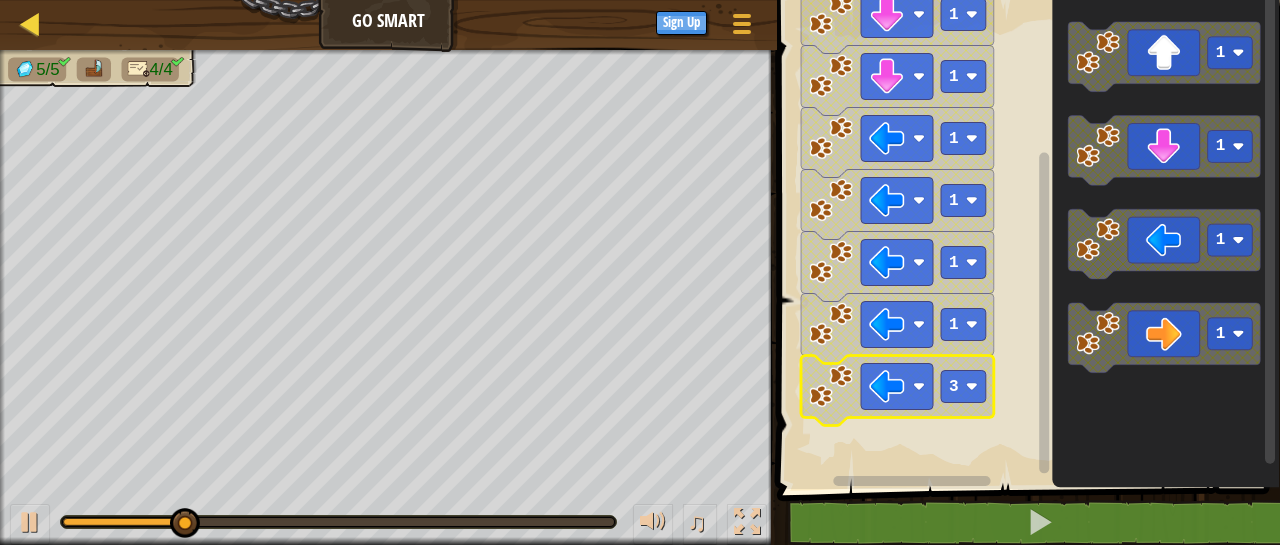 click on "Map" at bounding box center [45, 25] 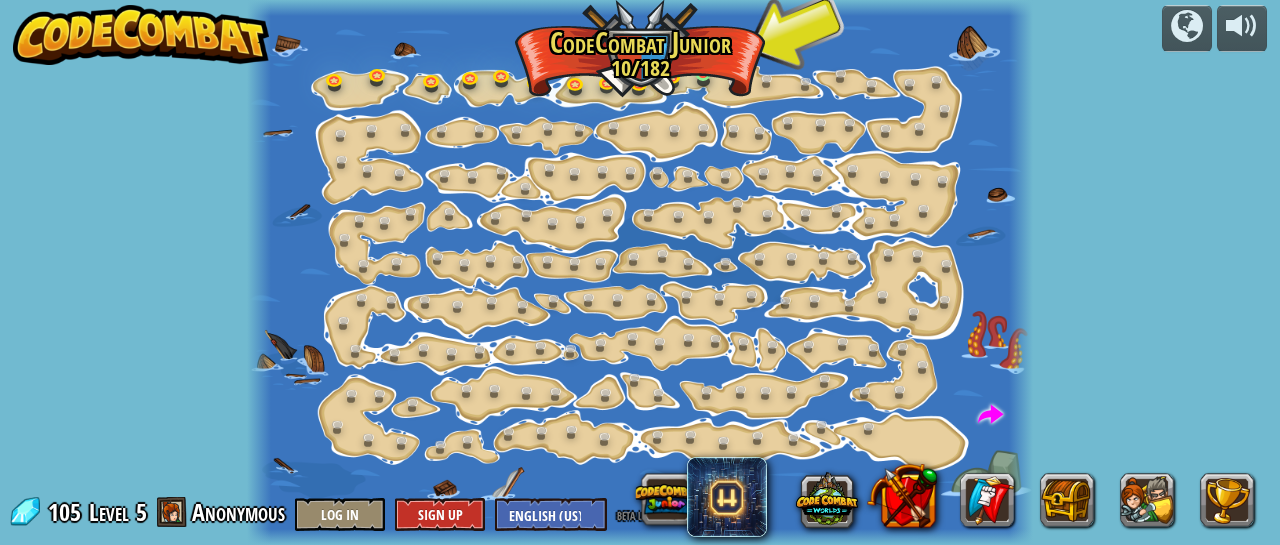 click at bounding box center [703, 55] 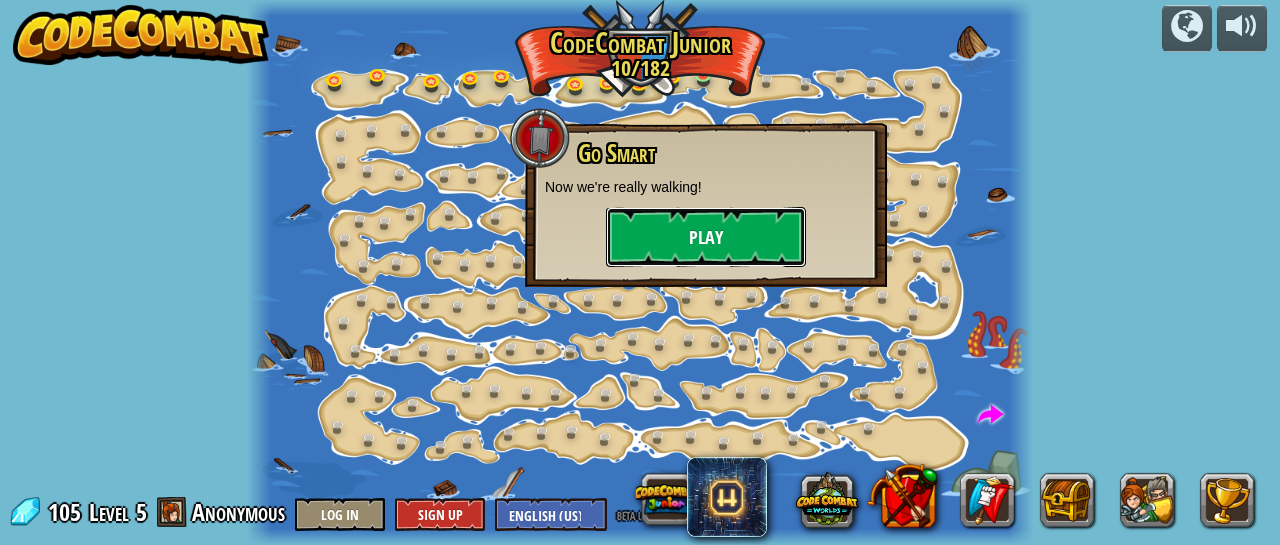 click on "Play" at bounding box center [706, 237] 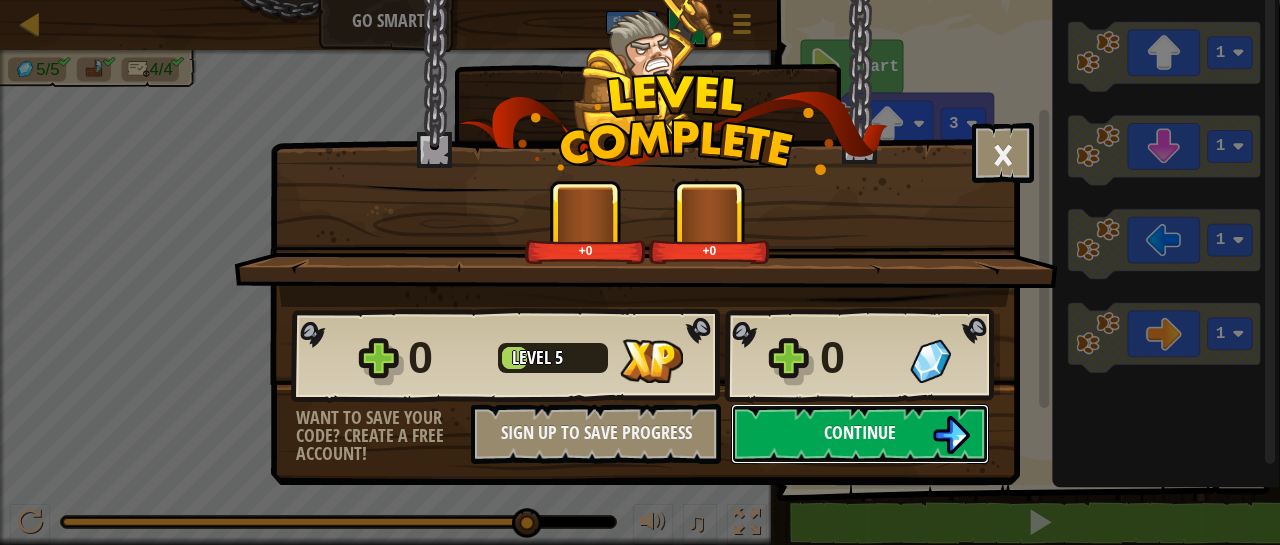 click on "Continue" at bounding box center (860, 432) 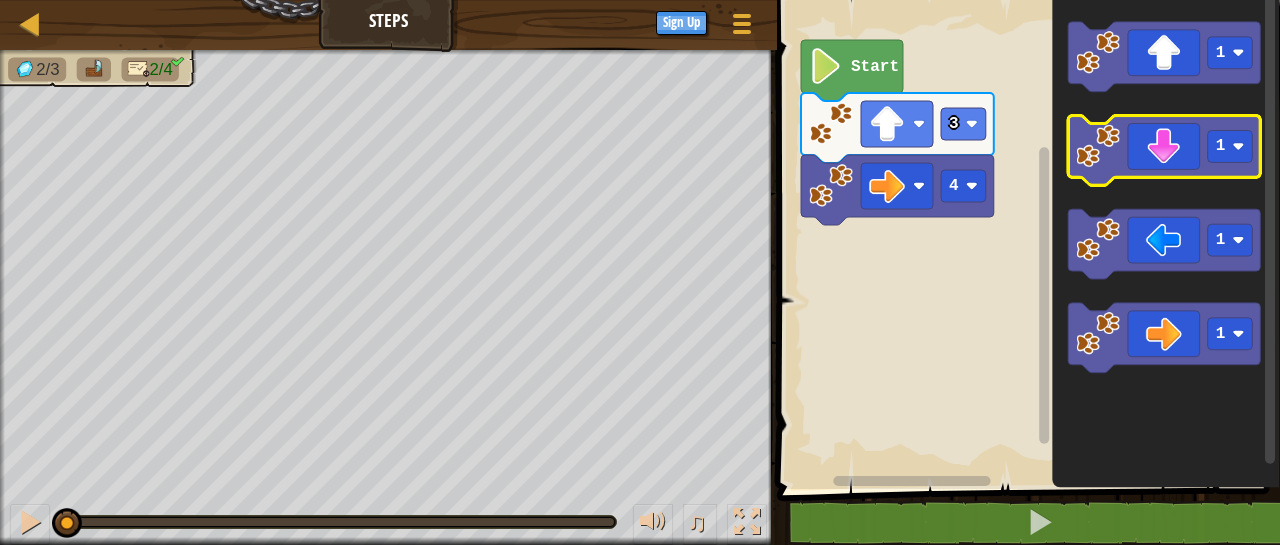 click 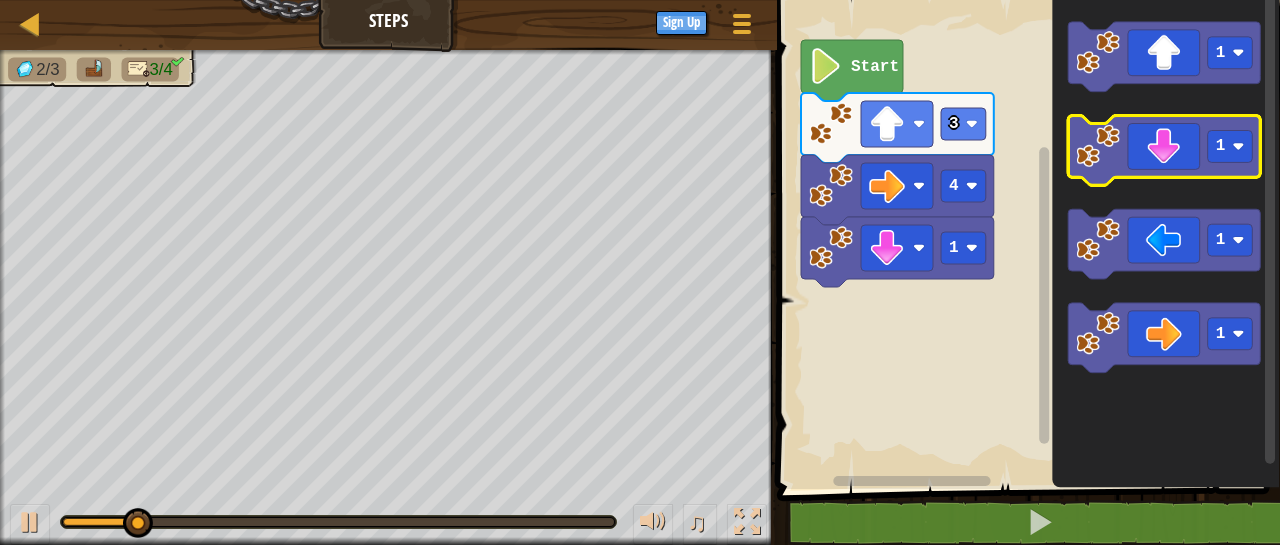 click 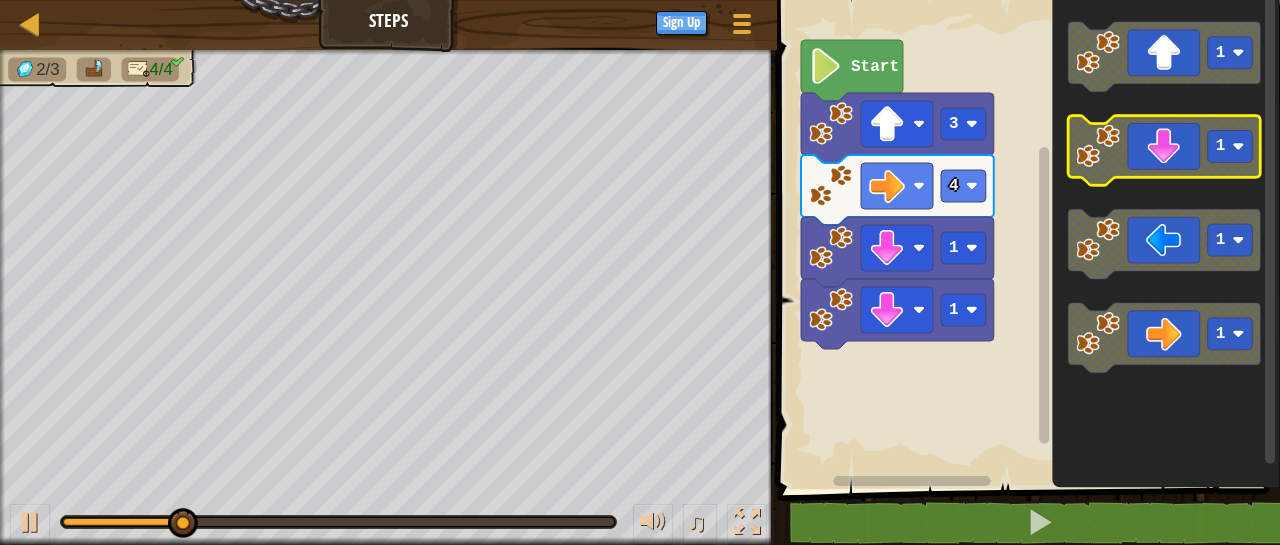 click 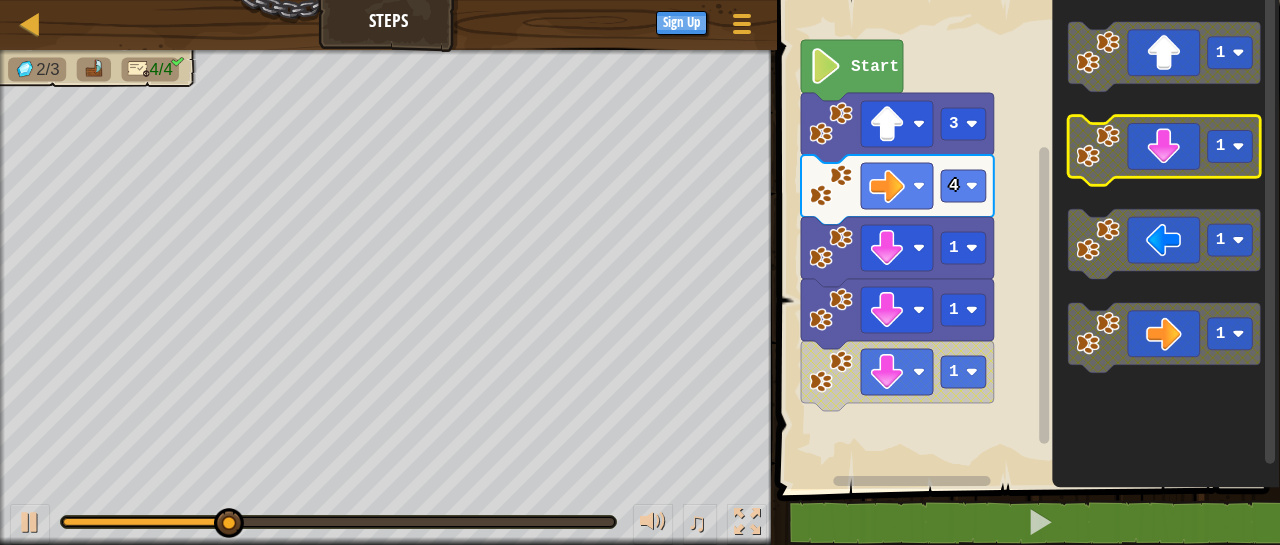 click 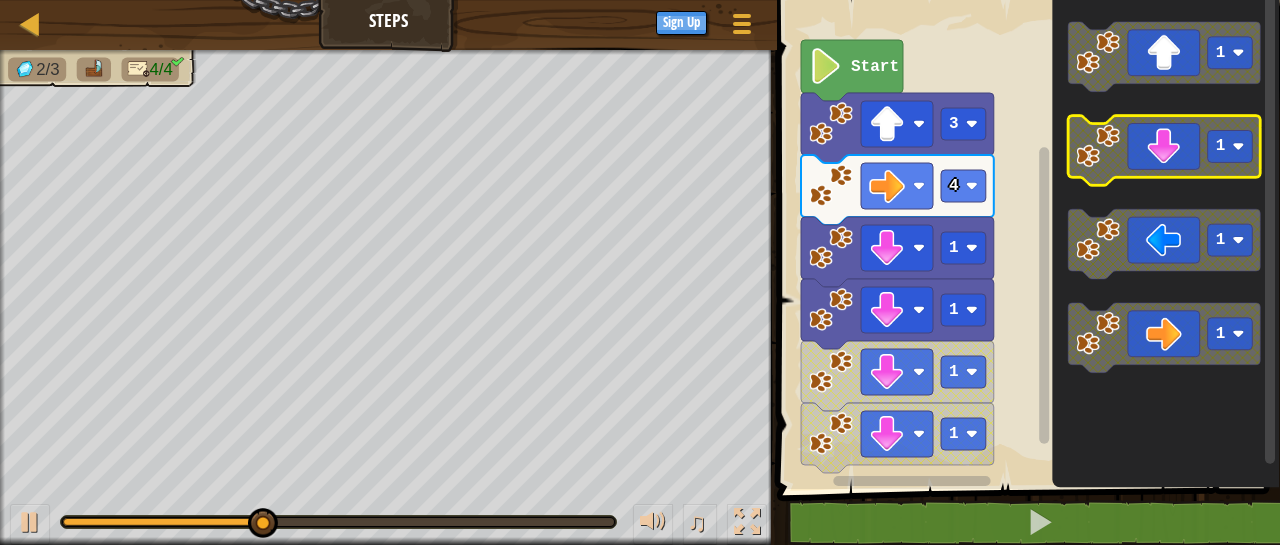 click 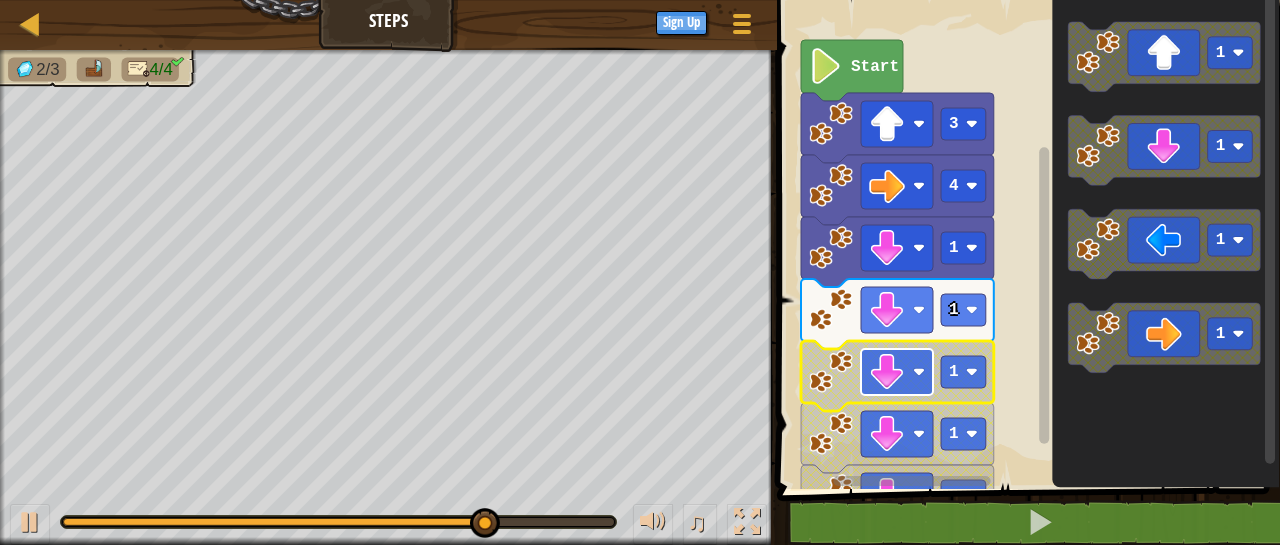 click 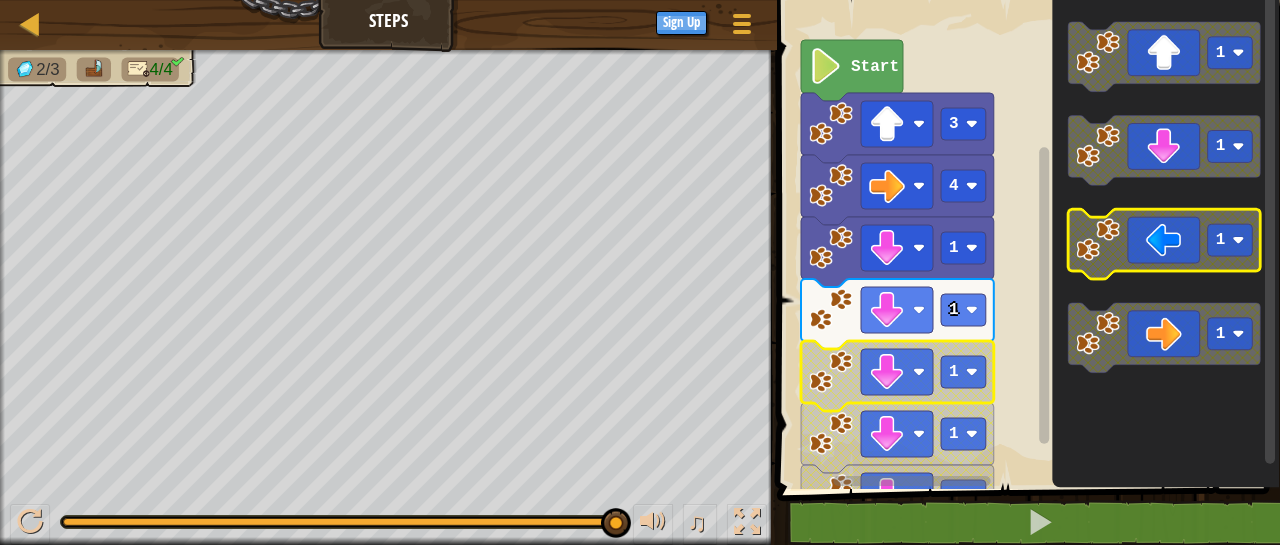 click 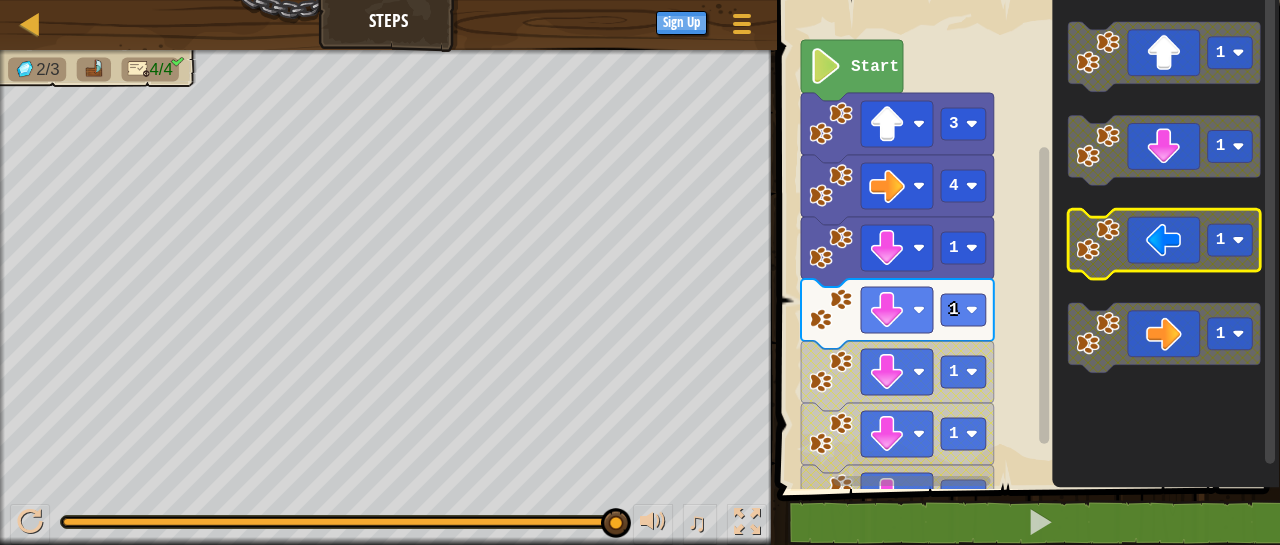 click on "1 1 1 1" 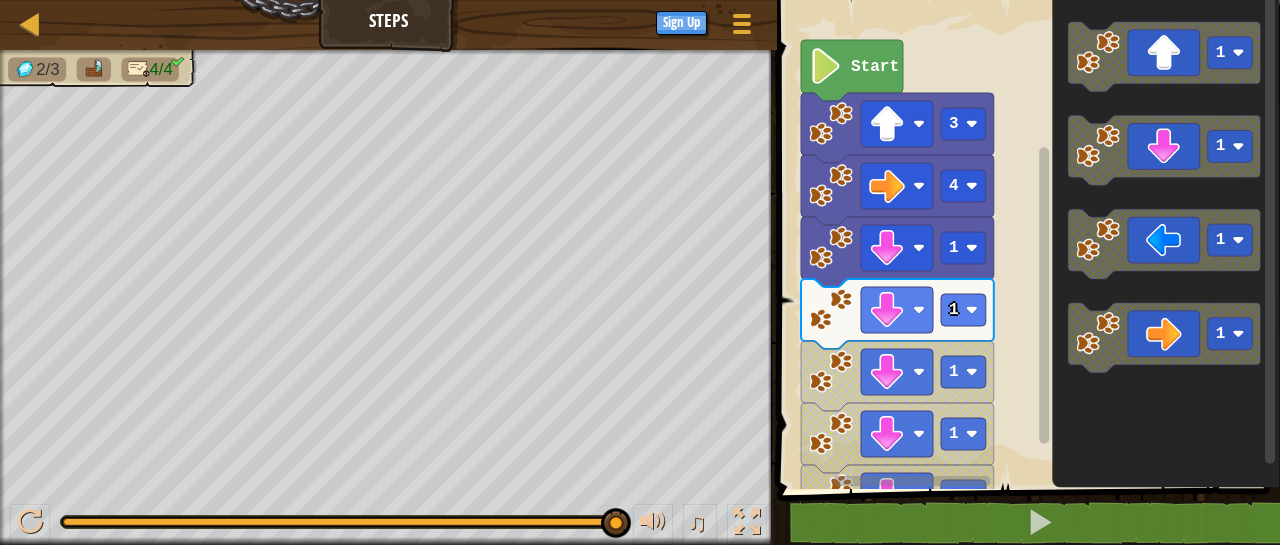 click on "1 1 1 1" 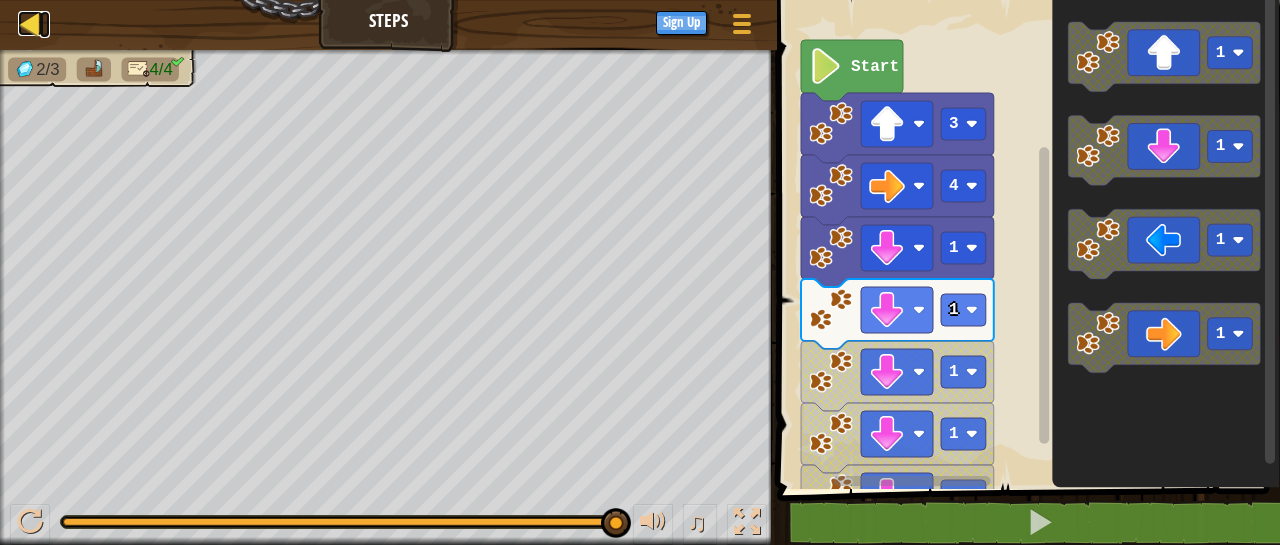 click at bounding box center [30, 23] 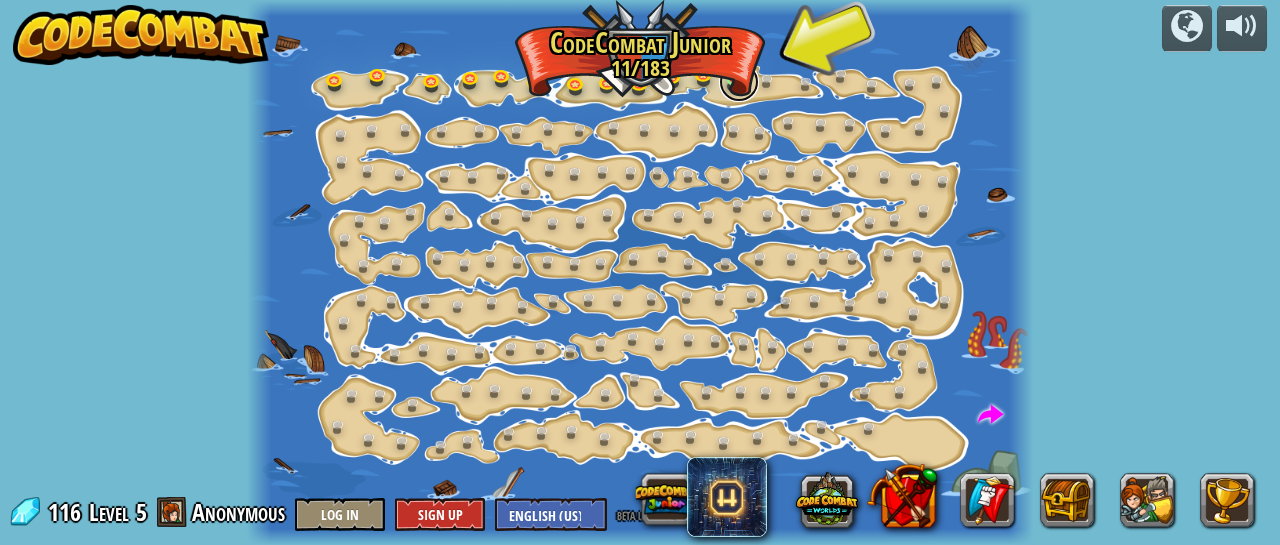 click at bounding box center (739, 82) 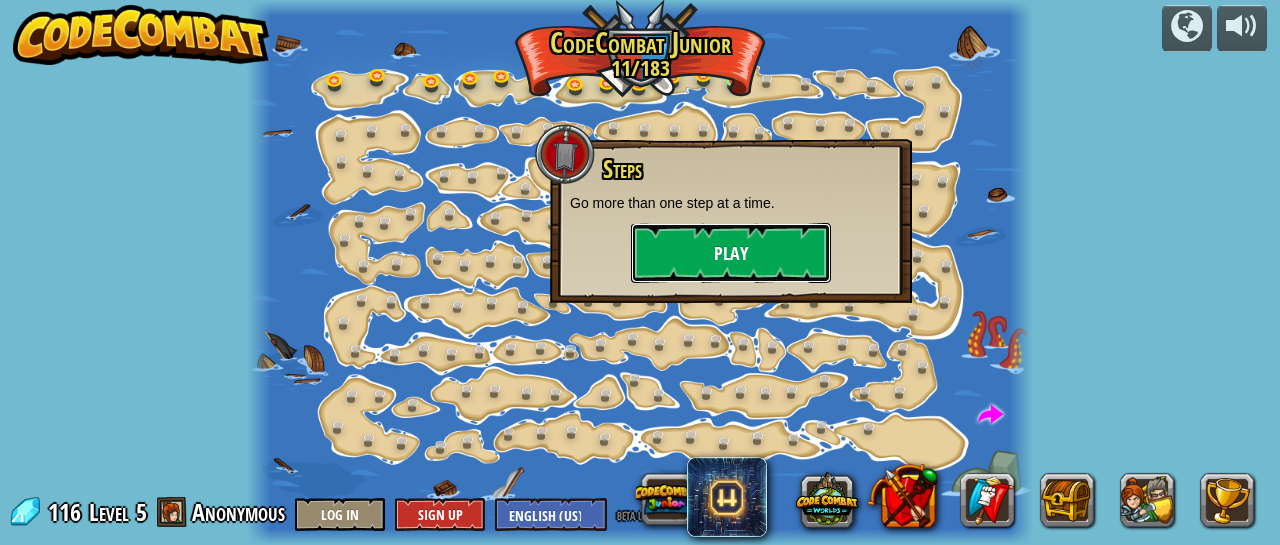 click on "Play" at bounding box center (731, 253) 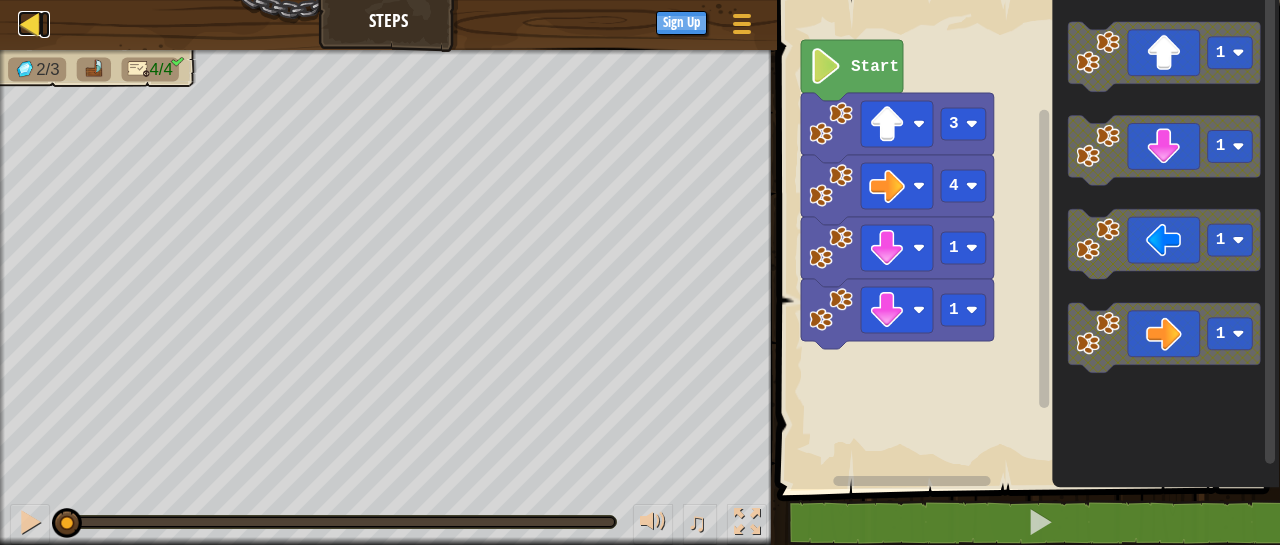 click at bounding box center (30, 23) 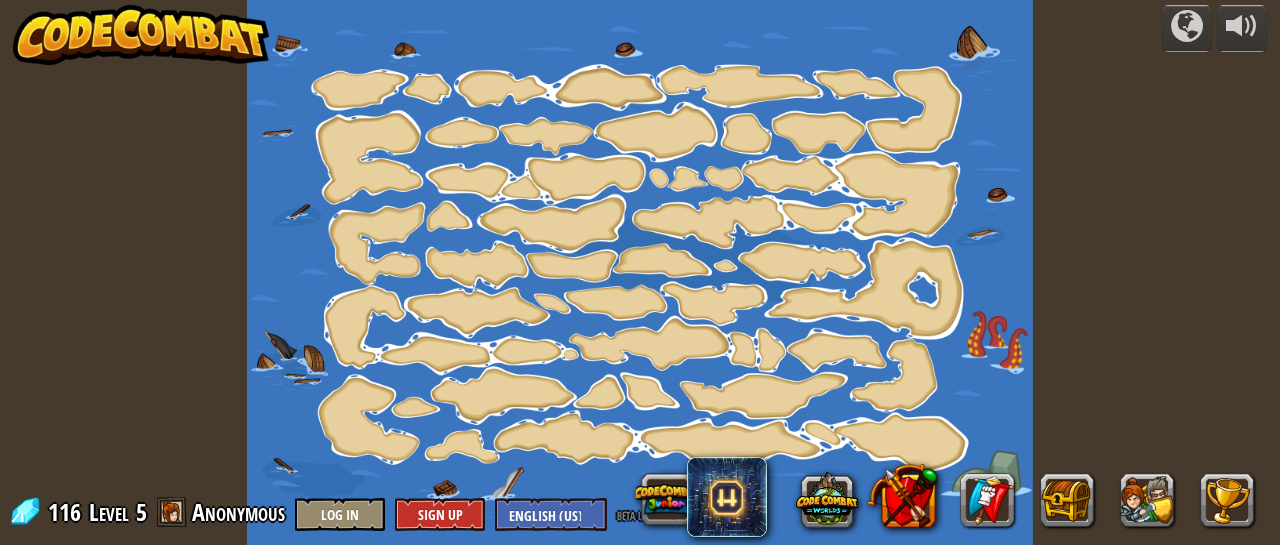 click at bounding box center (141, 35) 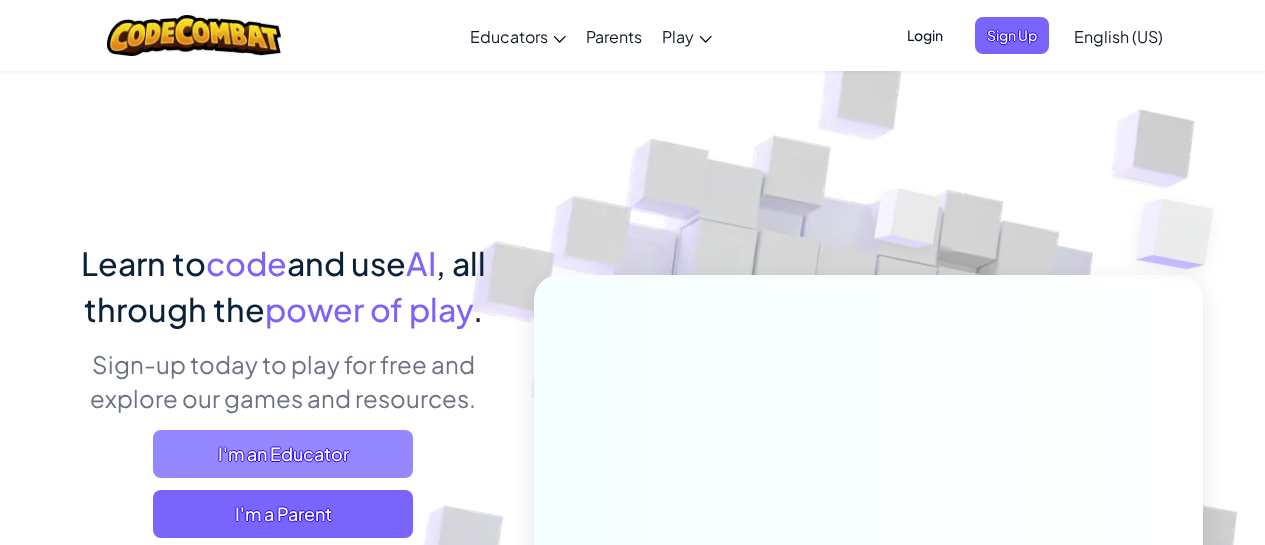 click on "I'm an Educator" at bounding box center [283, 454] 